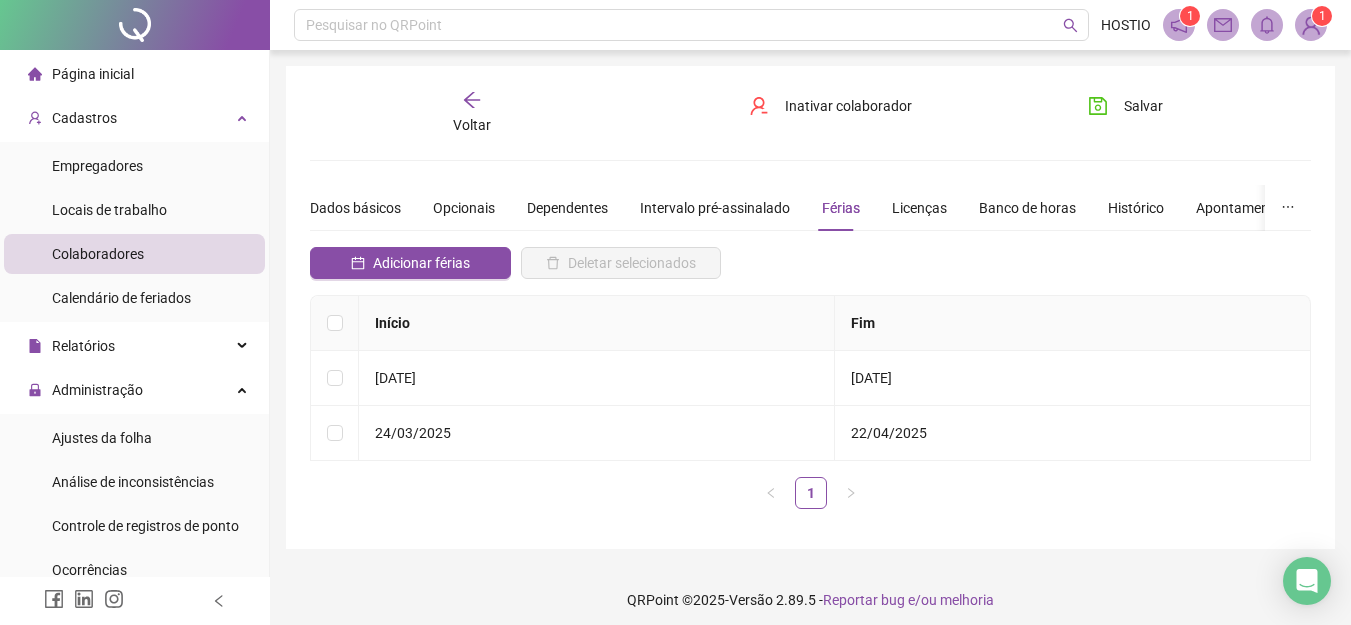 scroll, scrollTop: 0, scrollLeft: 0, axis: both 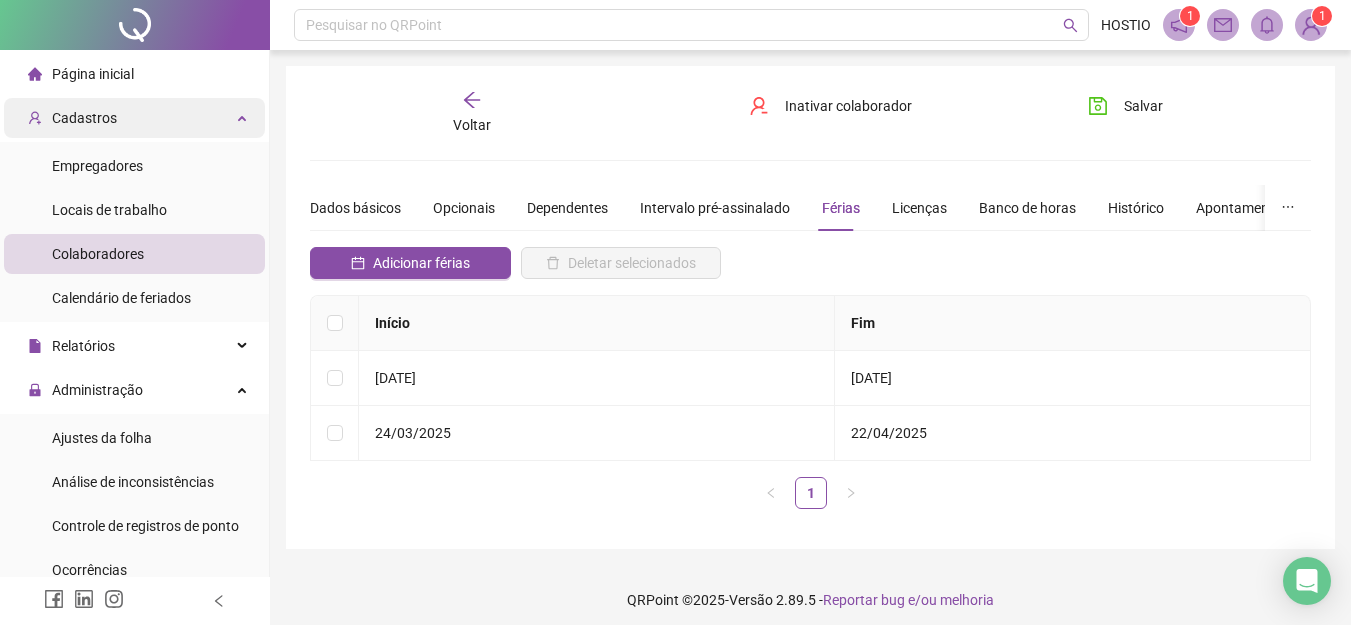 click on "Cadastros" at bounding box center (84, 118) 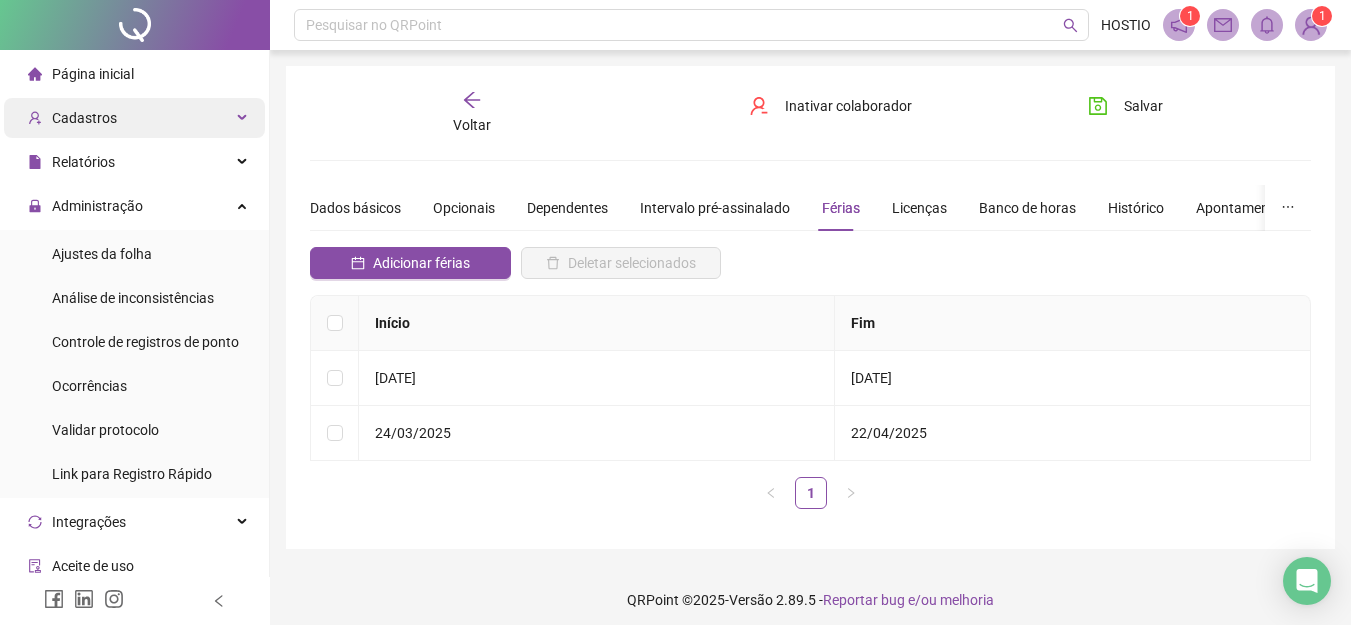 click on "Cadastros" at bounding box center (84, 118) 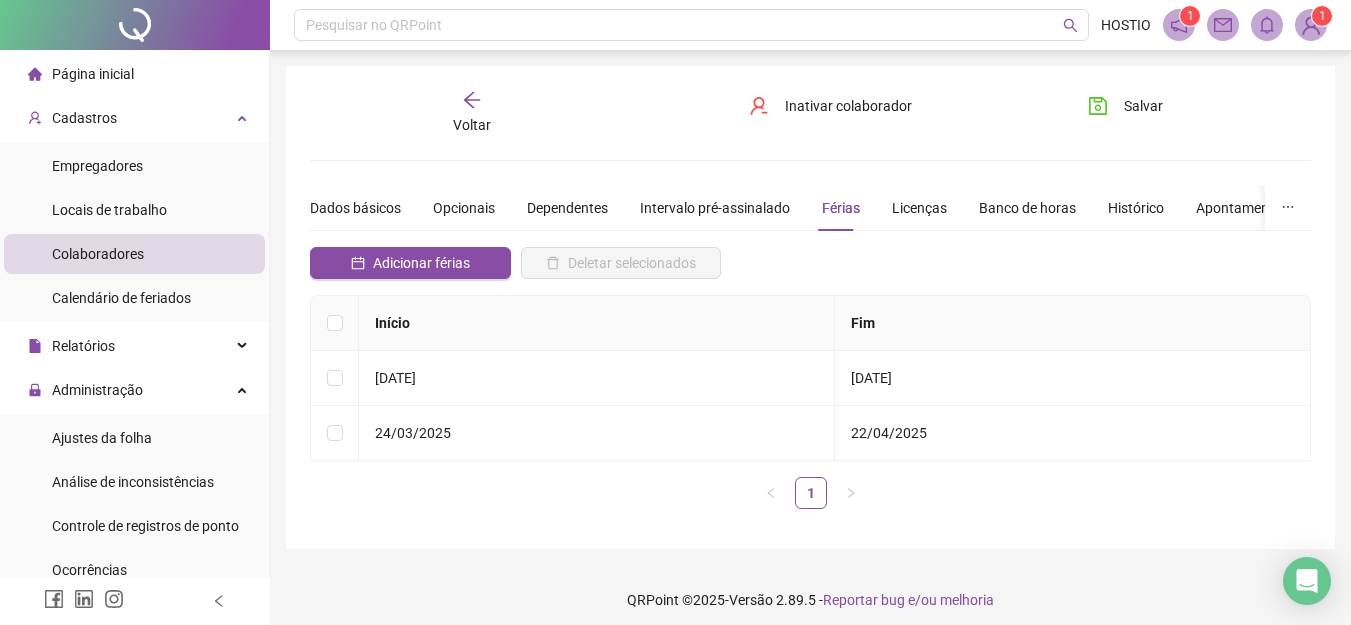 click on "Colaboradores" at bounding box center [98, 254] 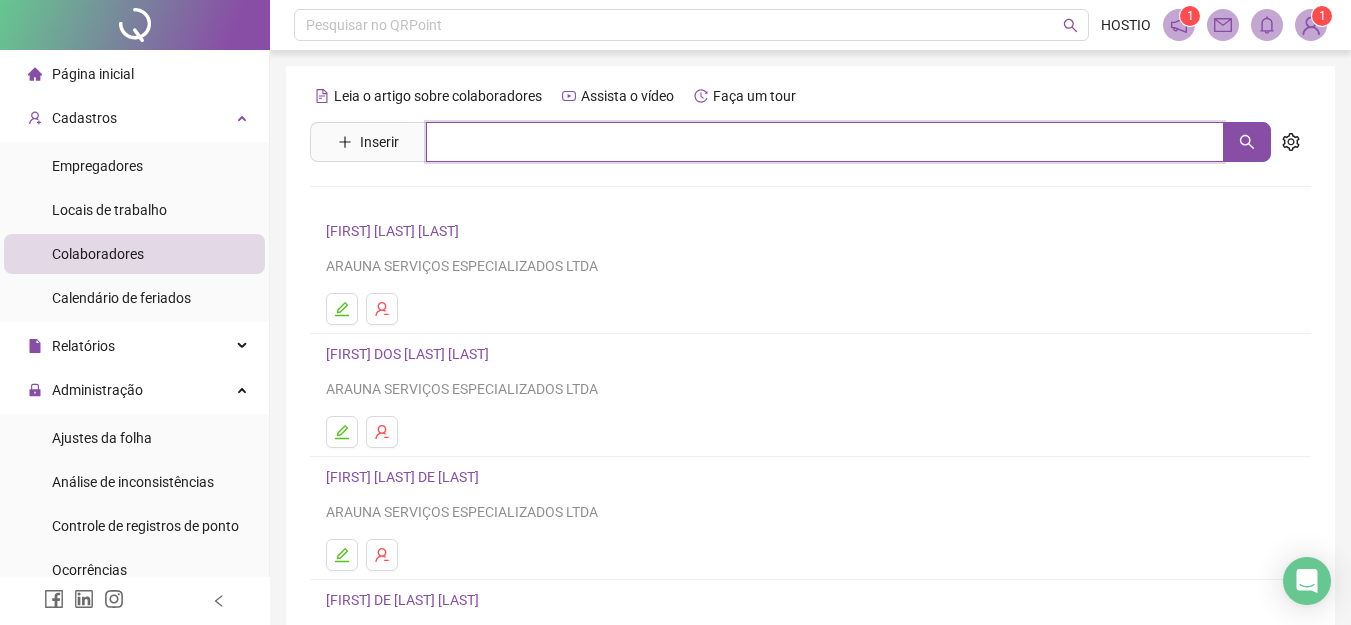 click at bounding box center (825, 142) 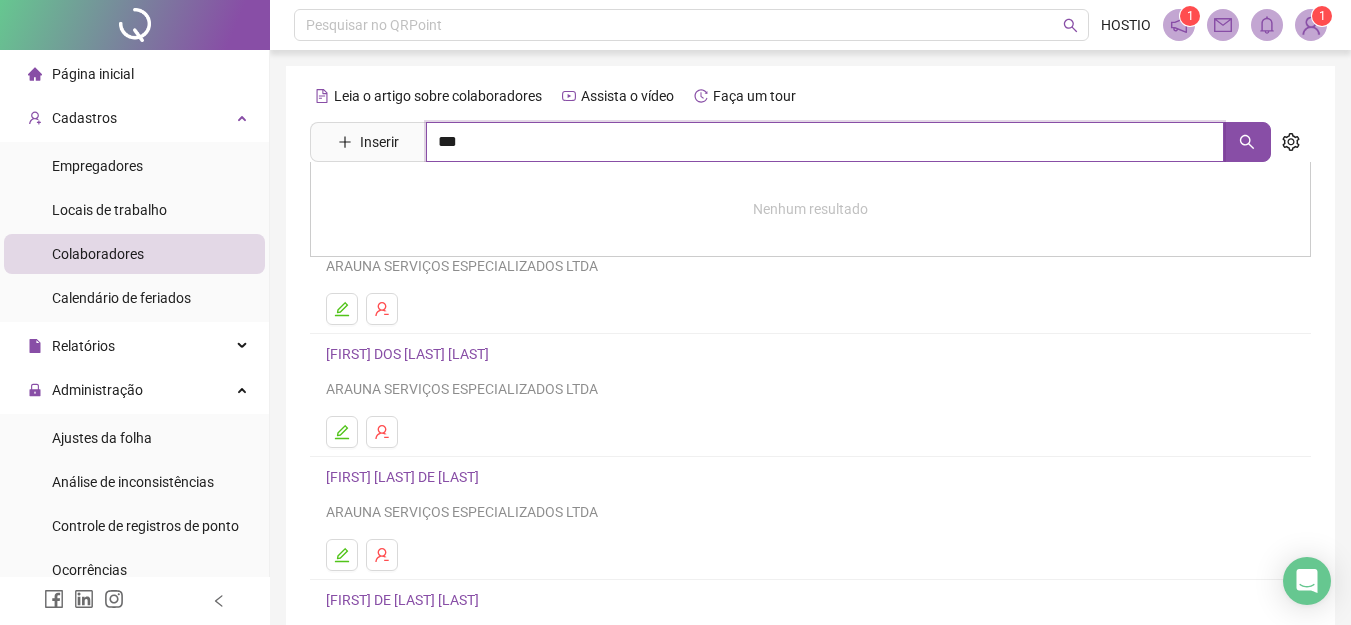 type on "***" 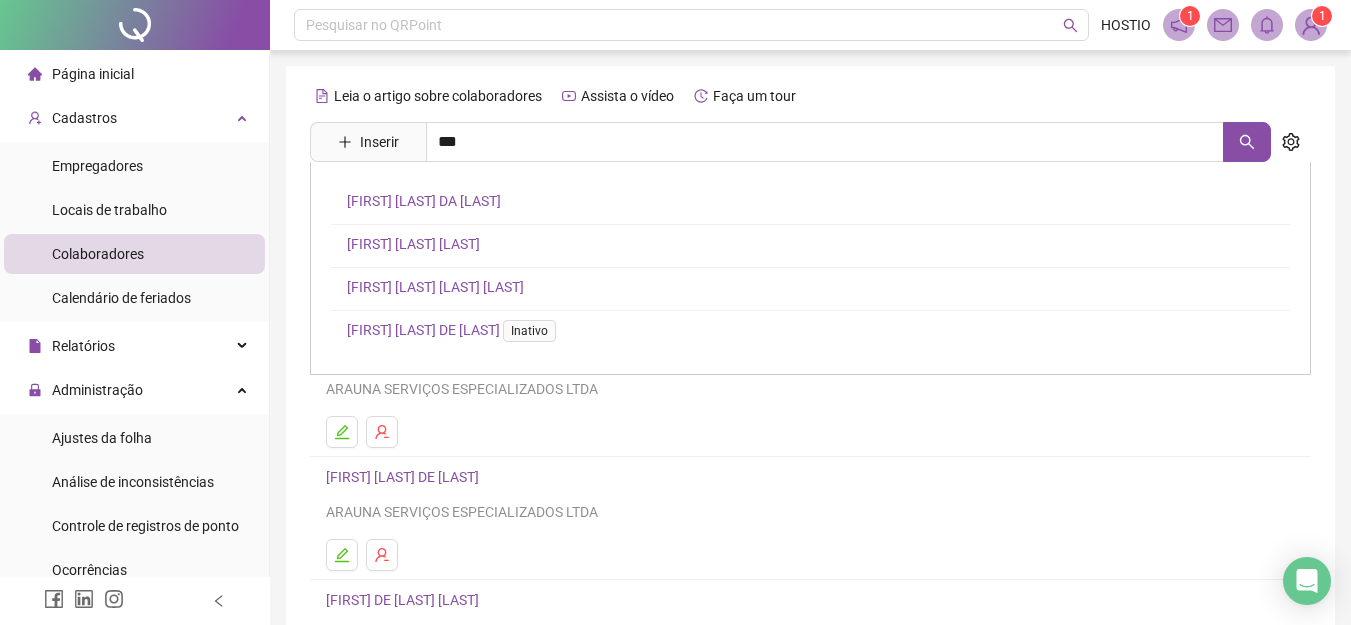 click on "[FIRST] [LAST] DA [LAST]" at bounding box center [424, 201] 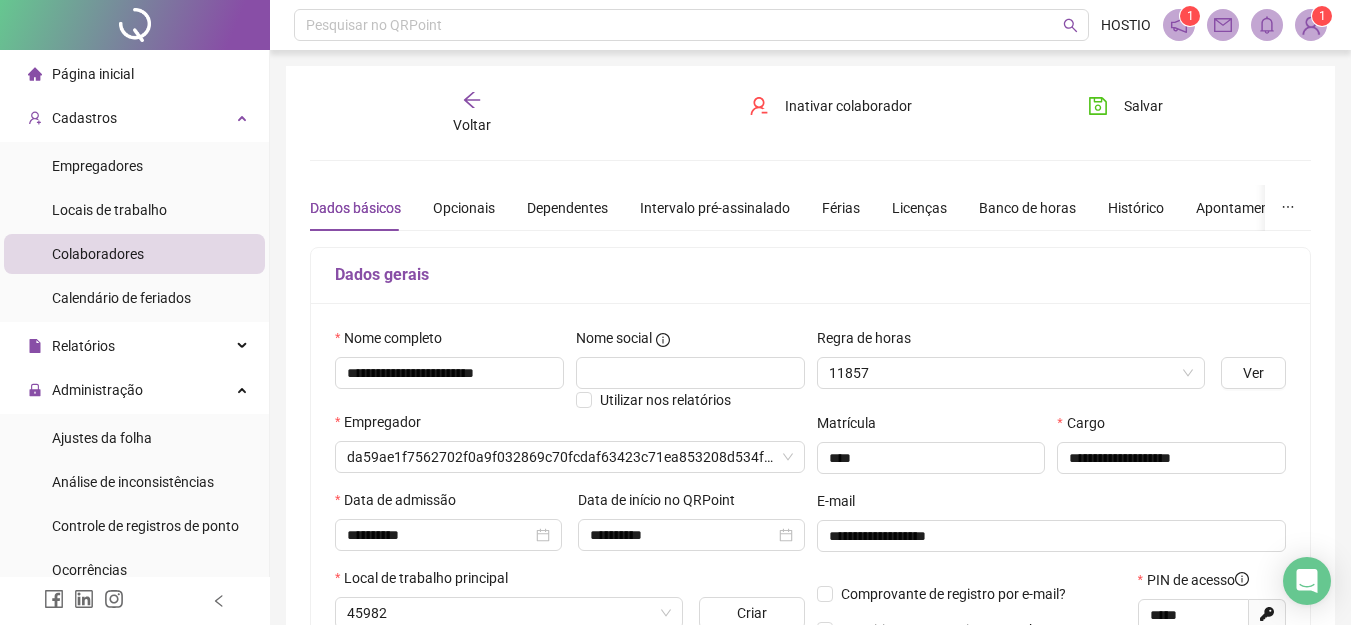type on "**********" 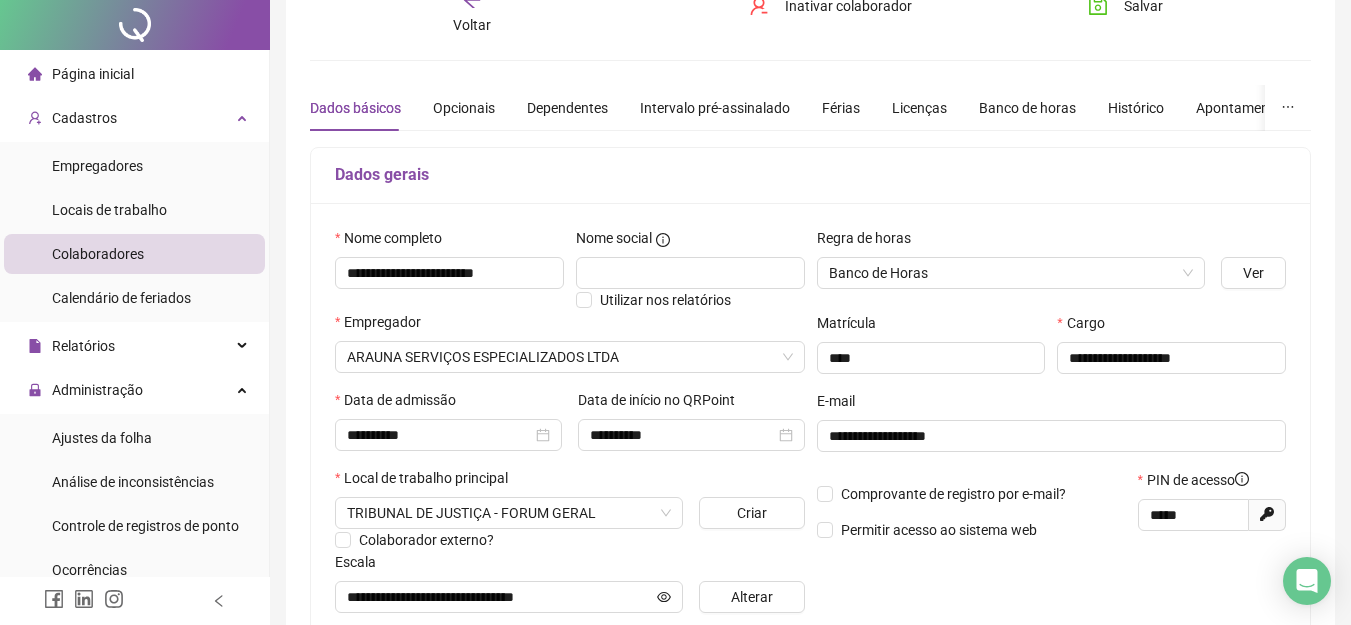 scroll, scrollTop: 0, scrollLeft: 0, axis: both 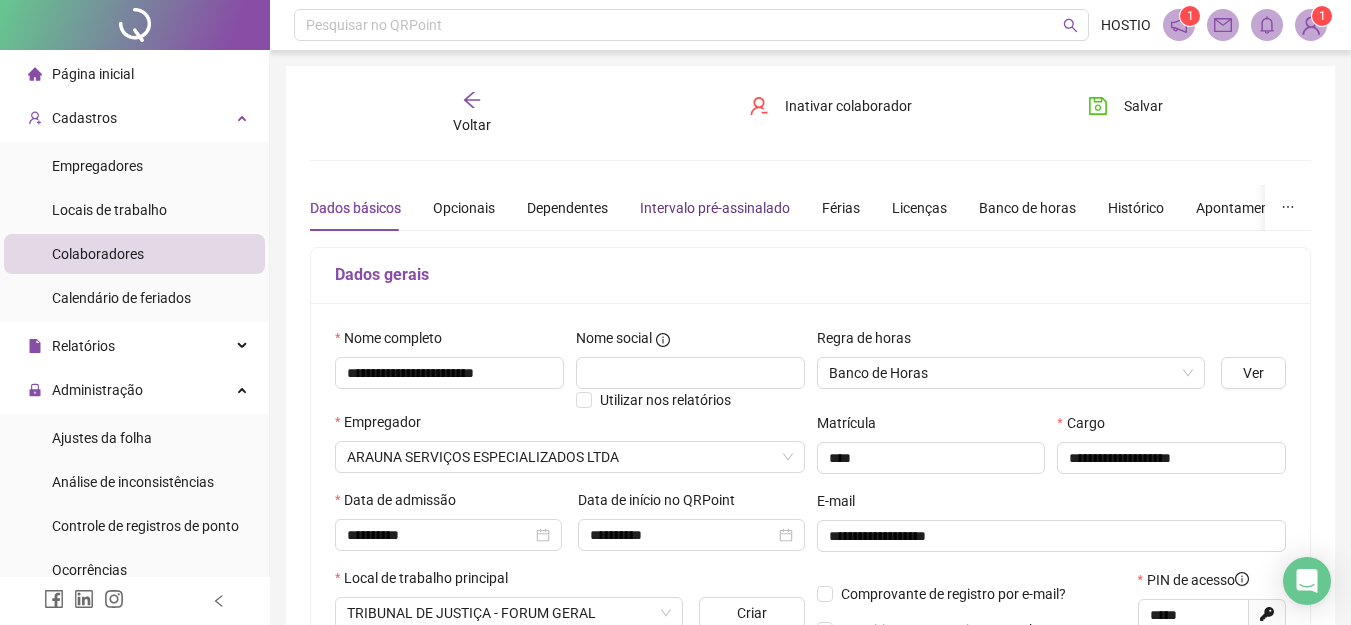 click on "Intervalo pré-assinalado" at bounding box center (715, 208) 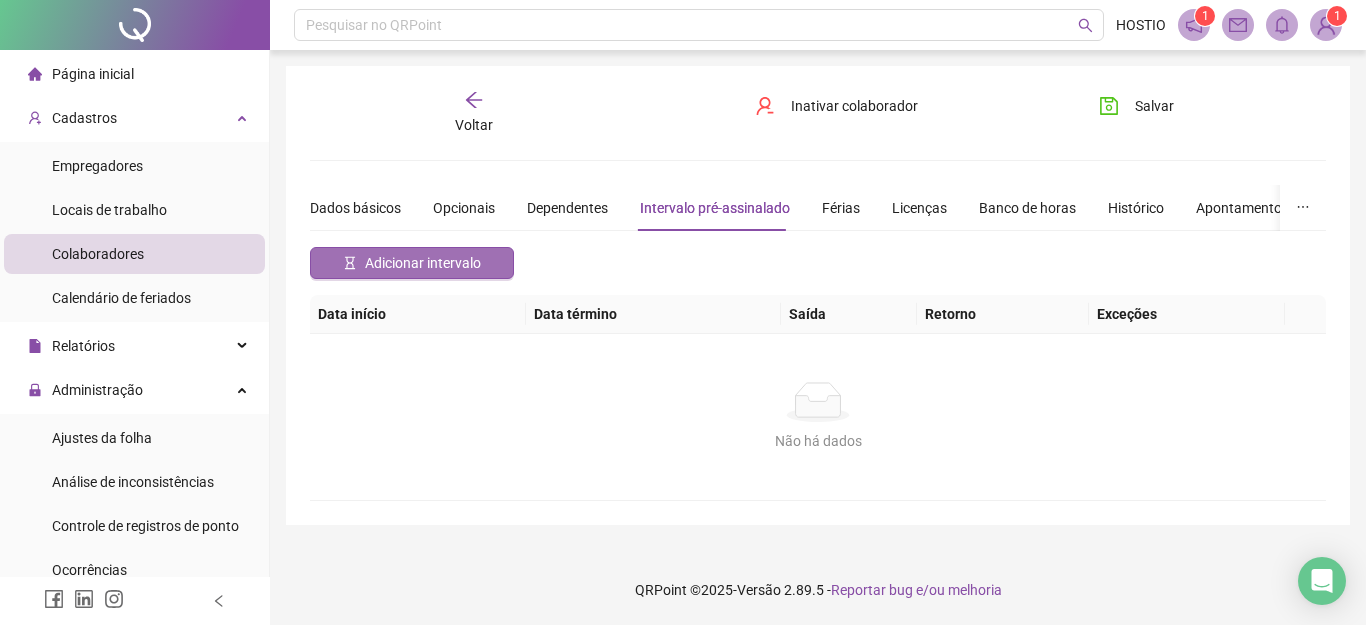click on "Adicionar intervalo" at bounding box center [423, 263] 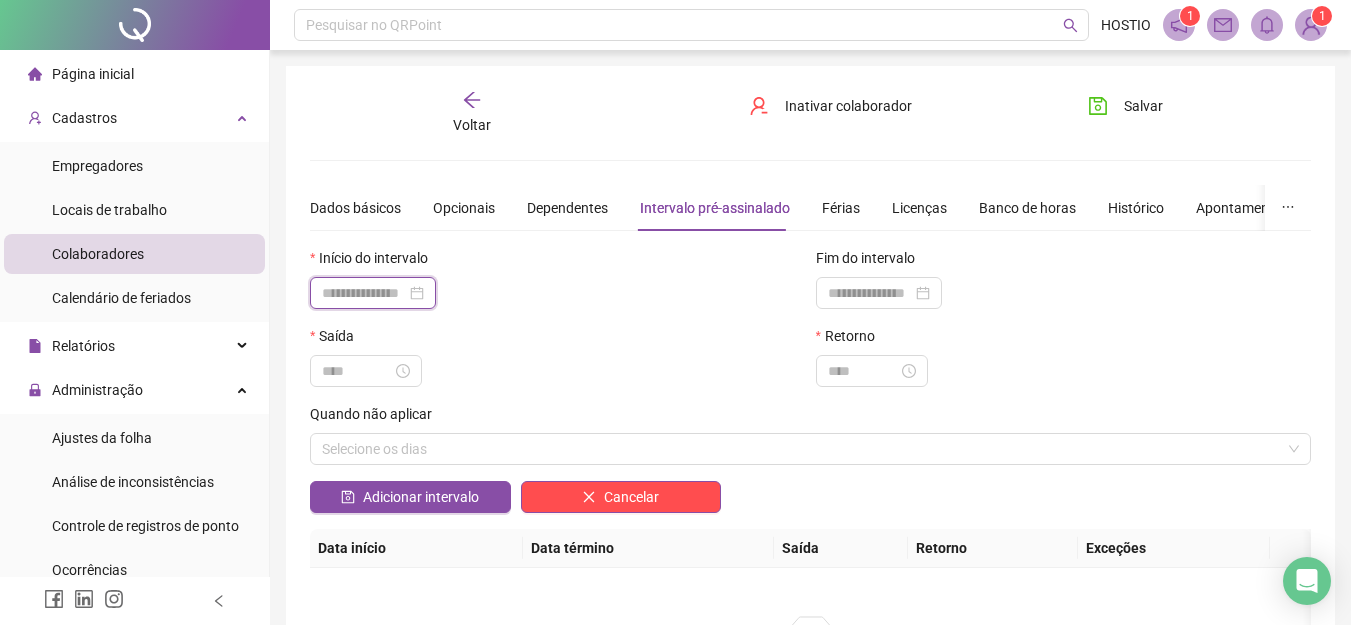 click at bounding box center [364, 293] 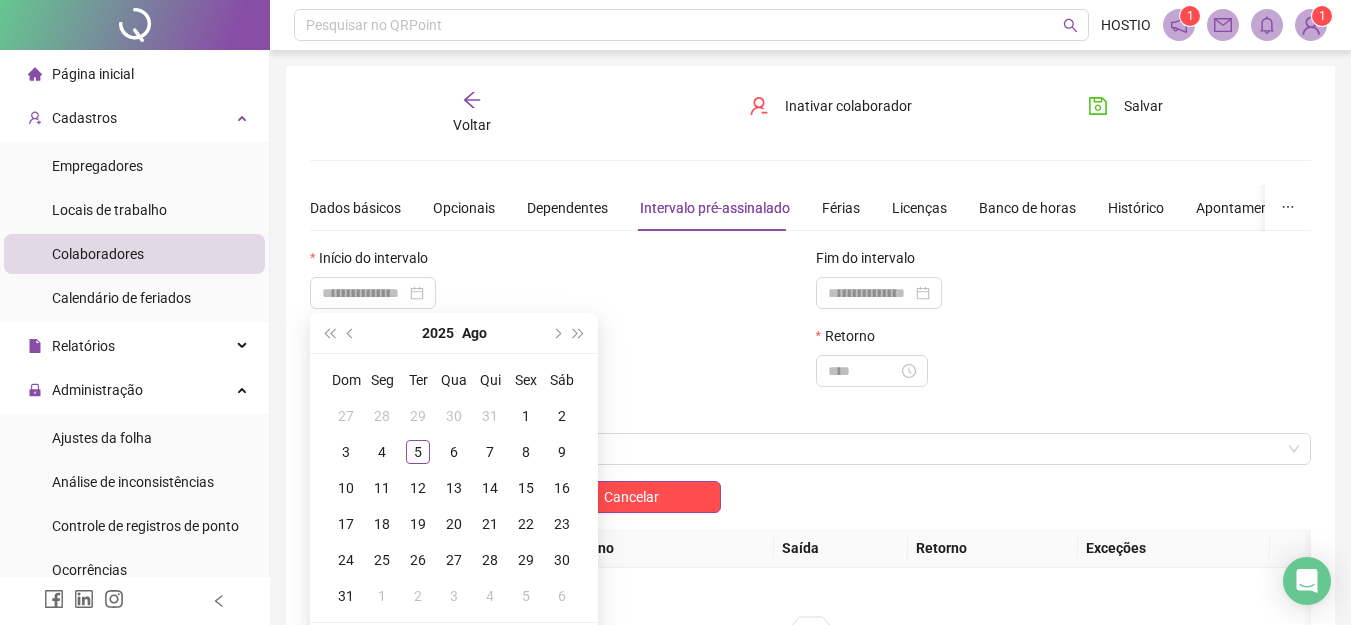 click at bounding box center [558, 293] 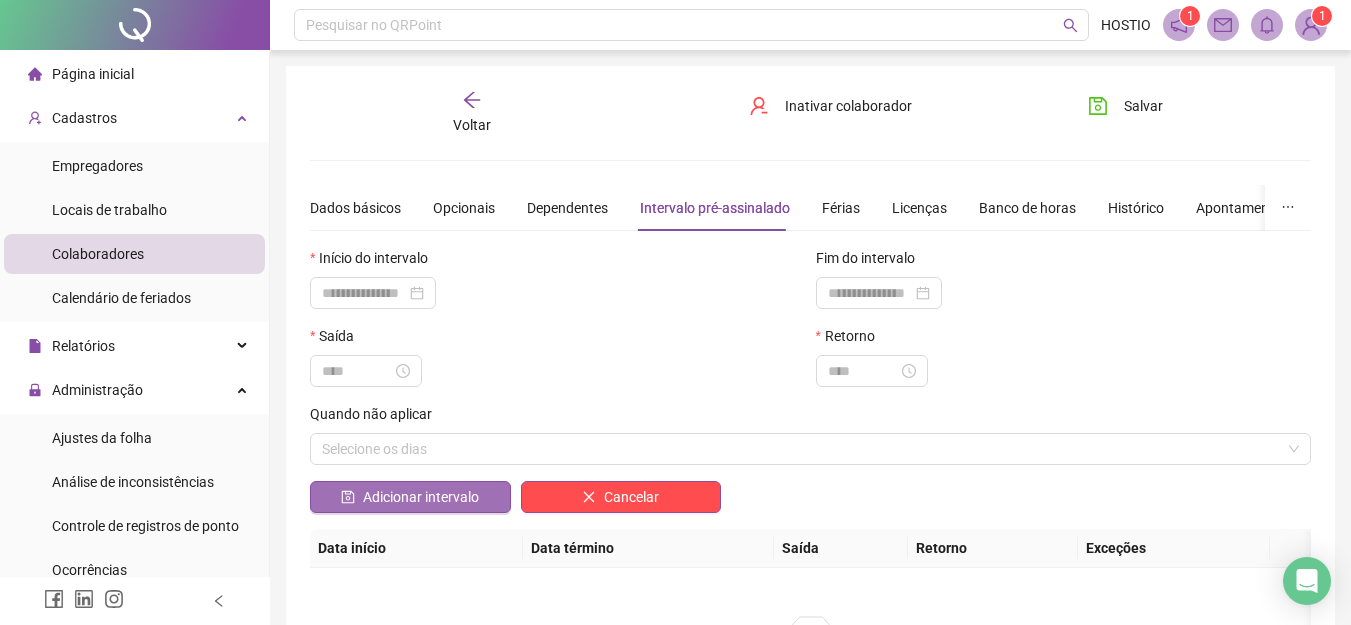 click on "Adicionar intervalo" at bounding box center [421, 497] 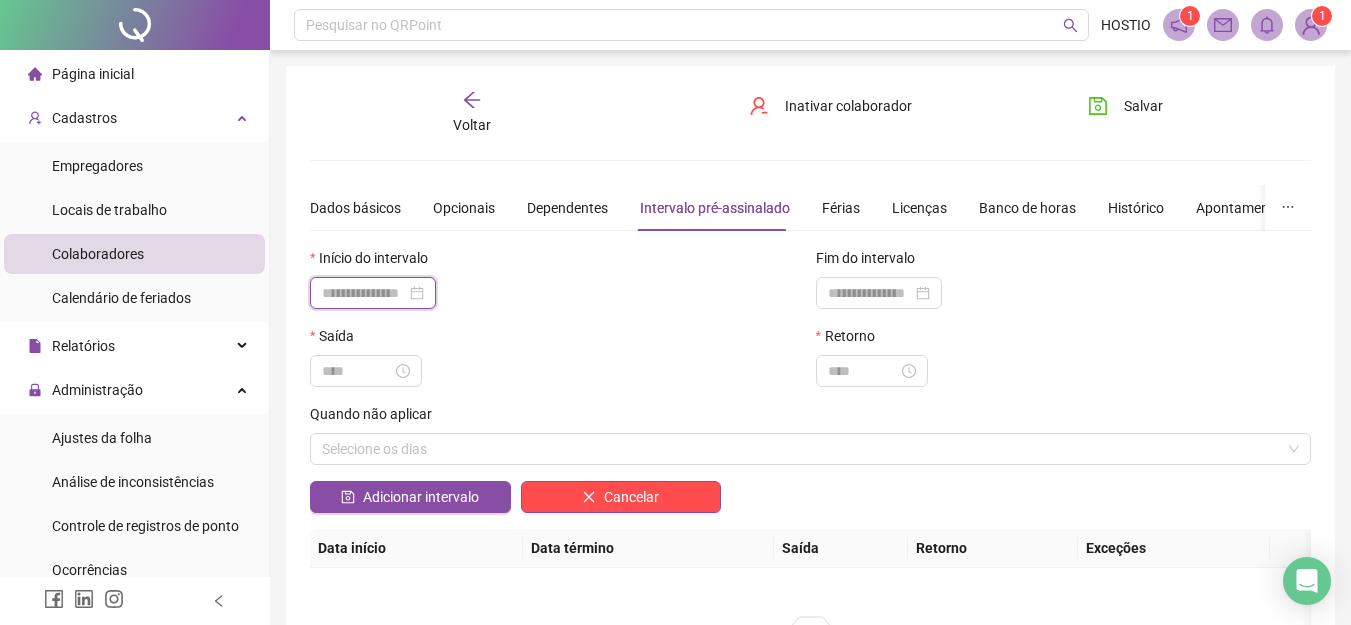 click at bounding box center (364, 293) 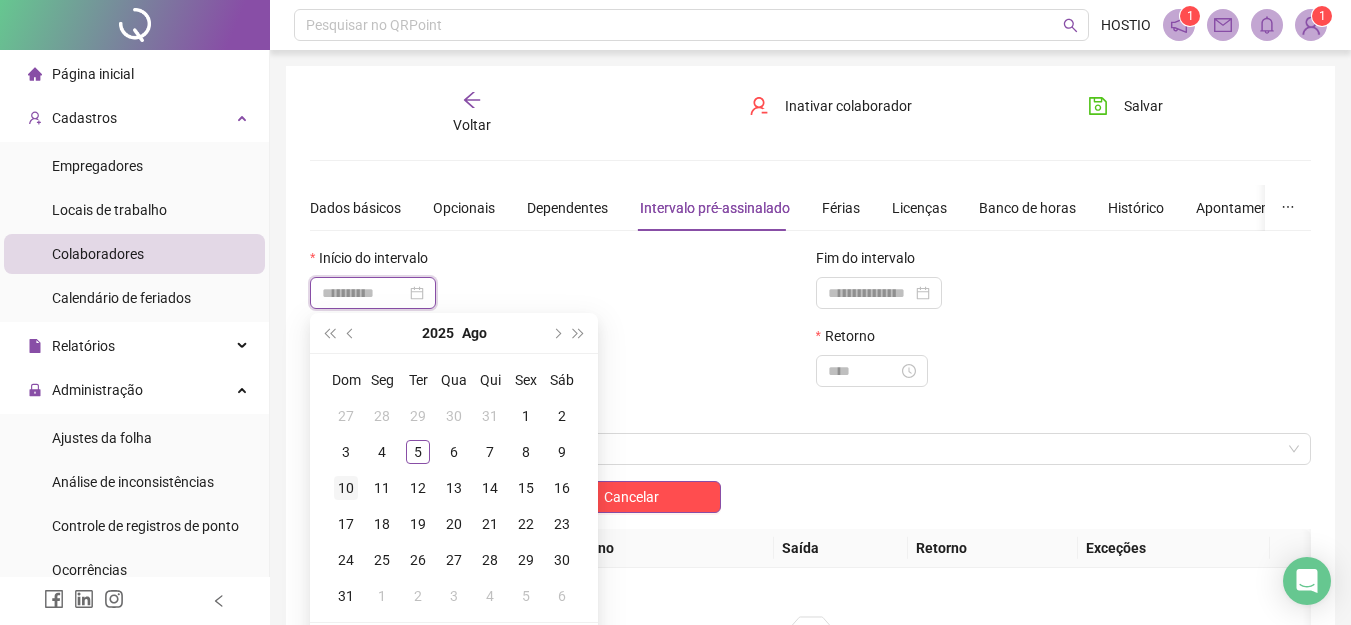 type on "**********" 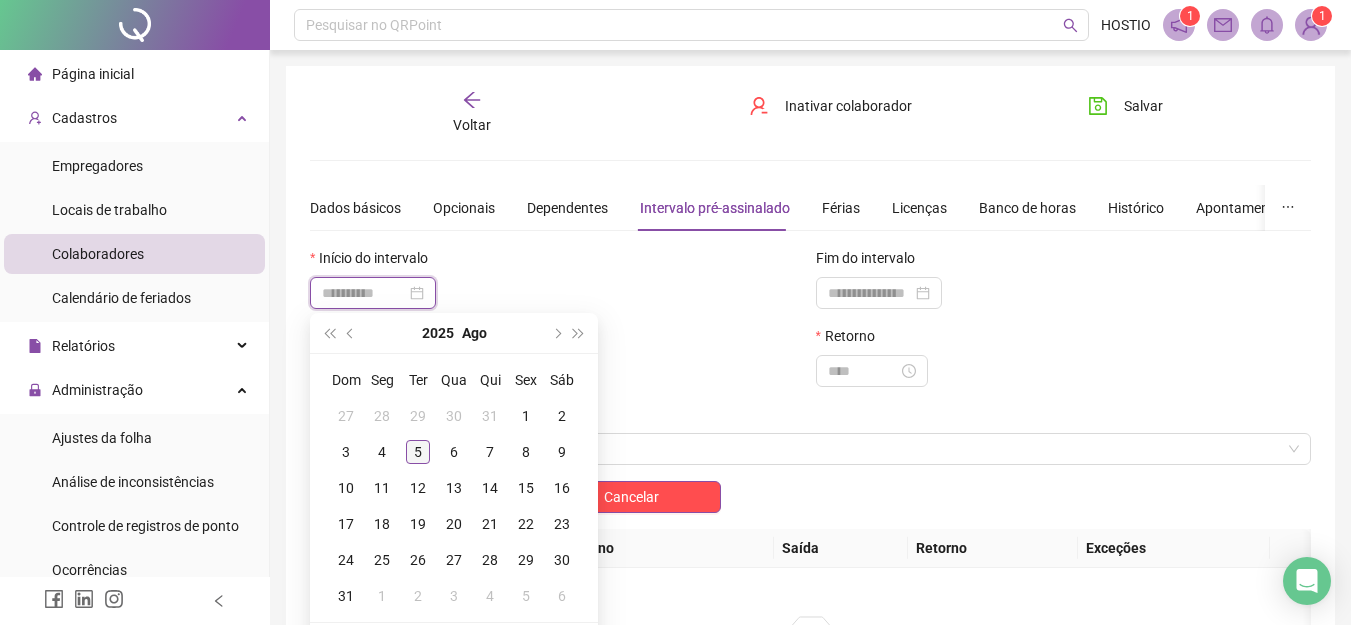 type on "**********" 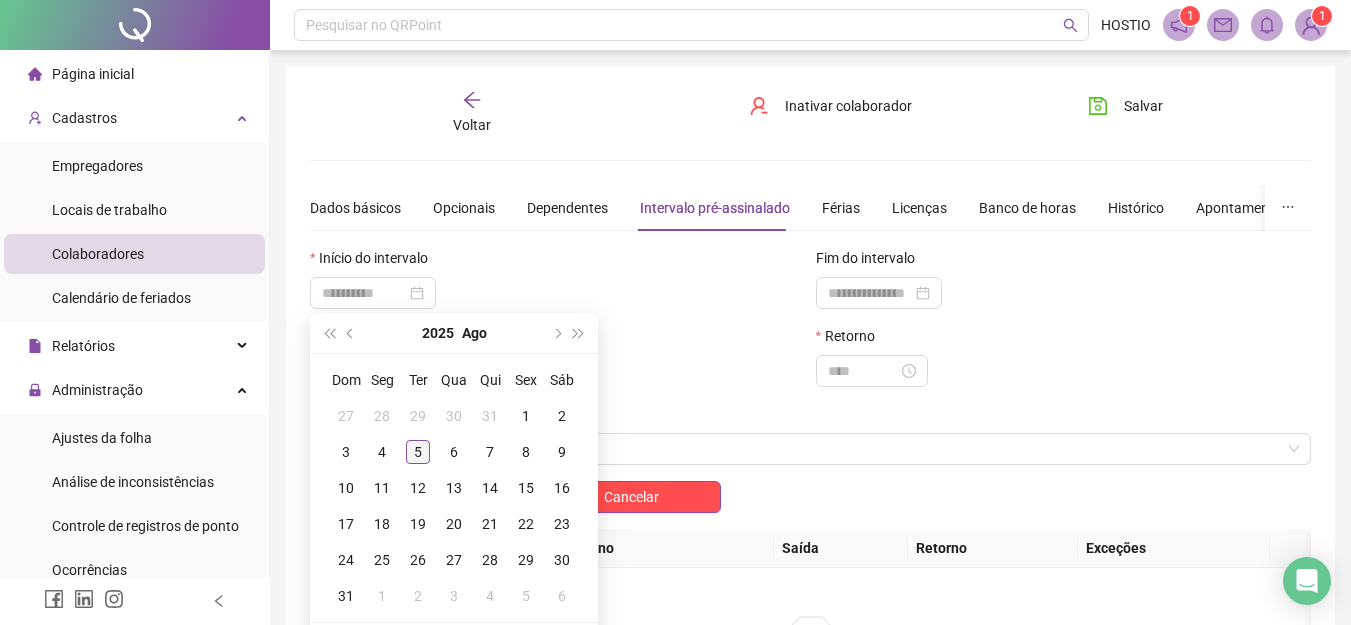 click on "5" at bounding box center (418, 452) 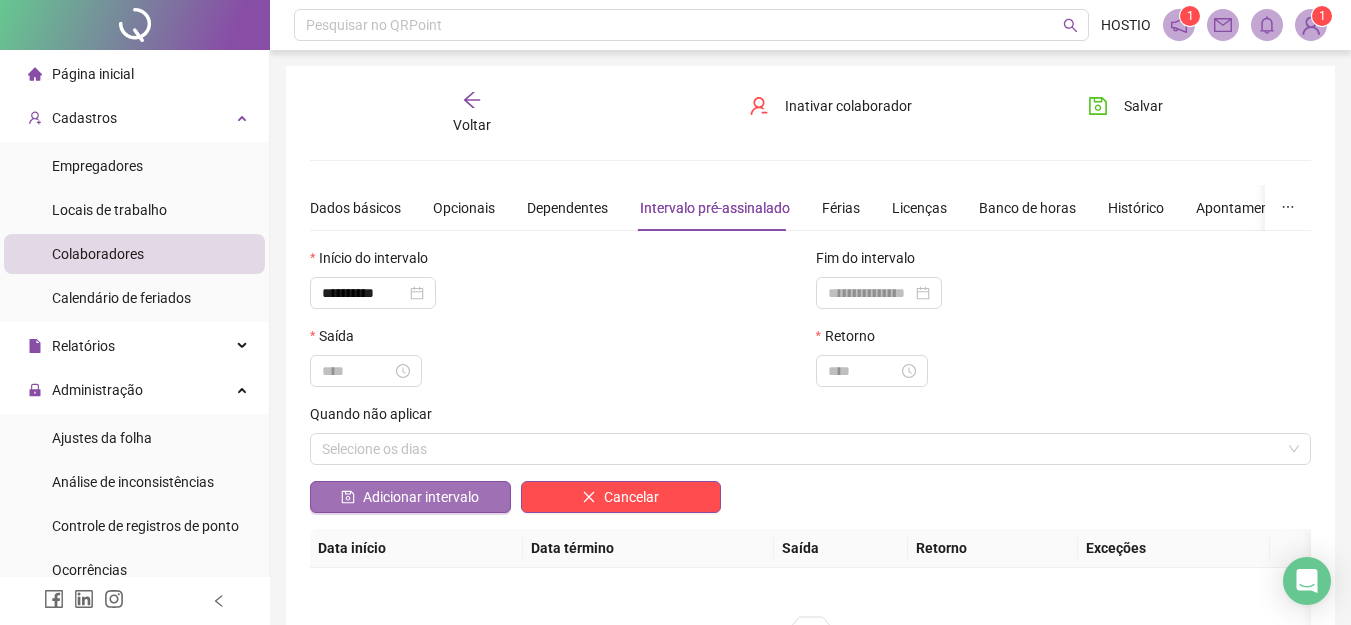 click on "Adicionar intervalo" at bounding box center (421, 497) 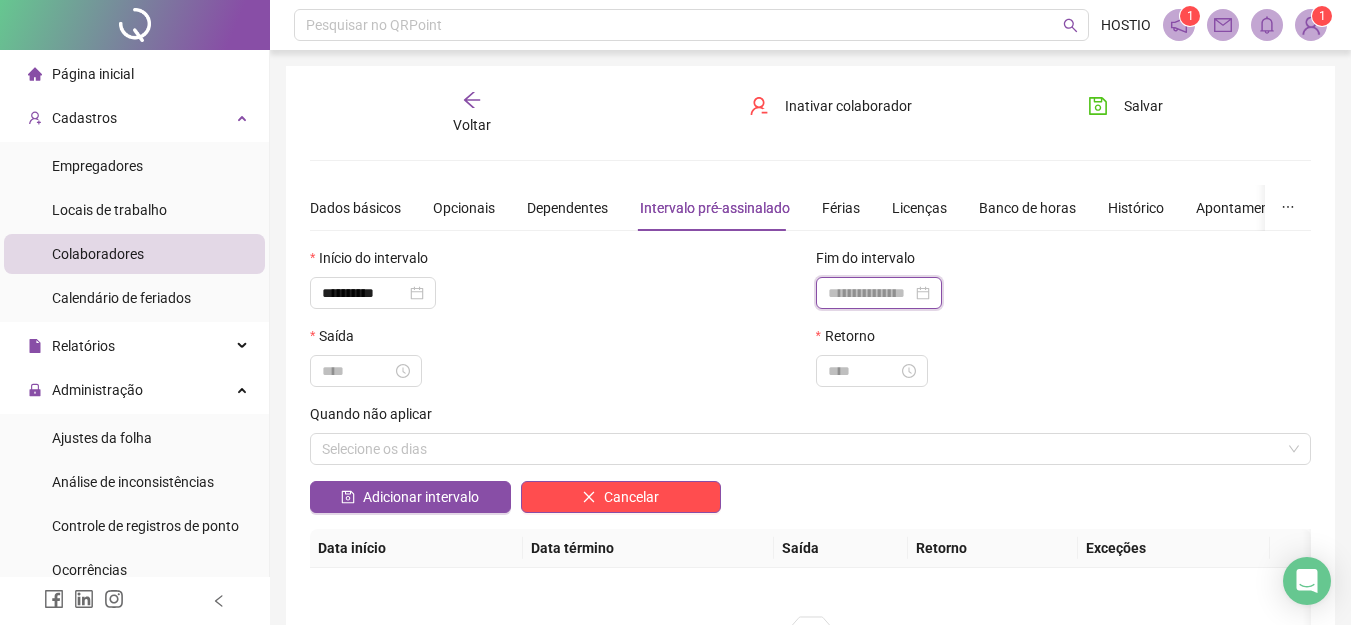 click at bounding box center [870, 293] 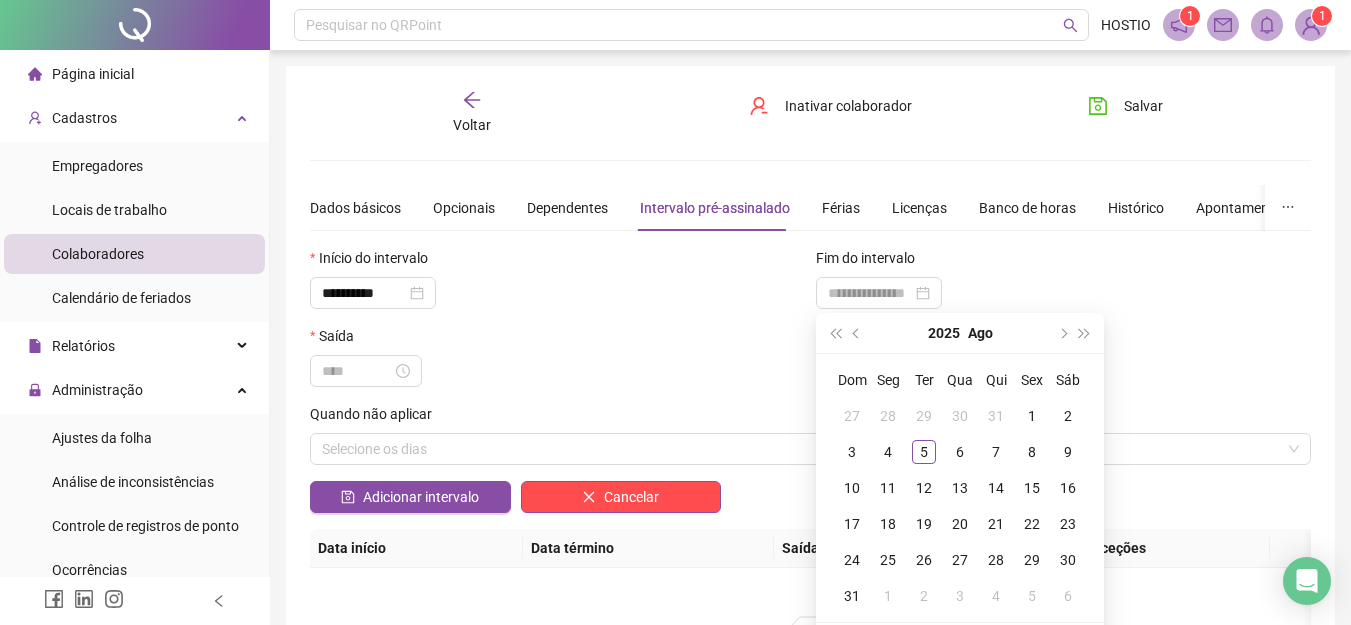 click on "Saída" at bounding box center [558, 340] 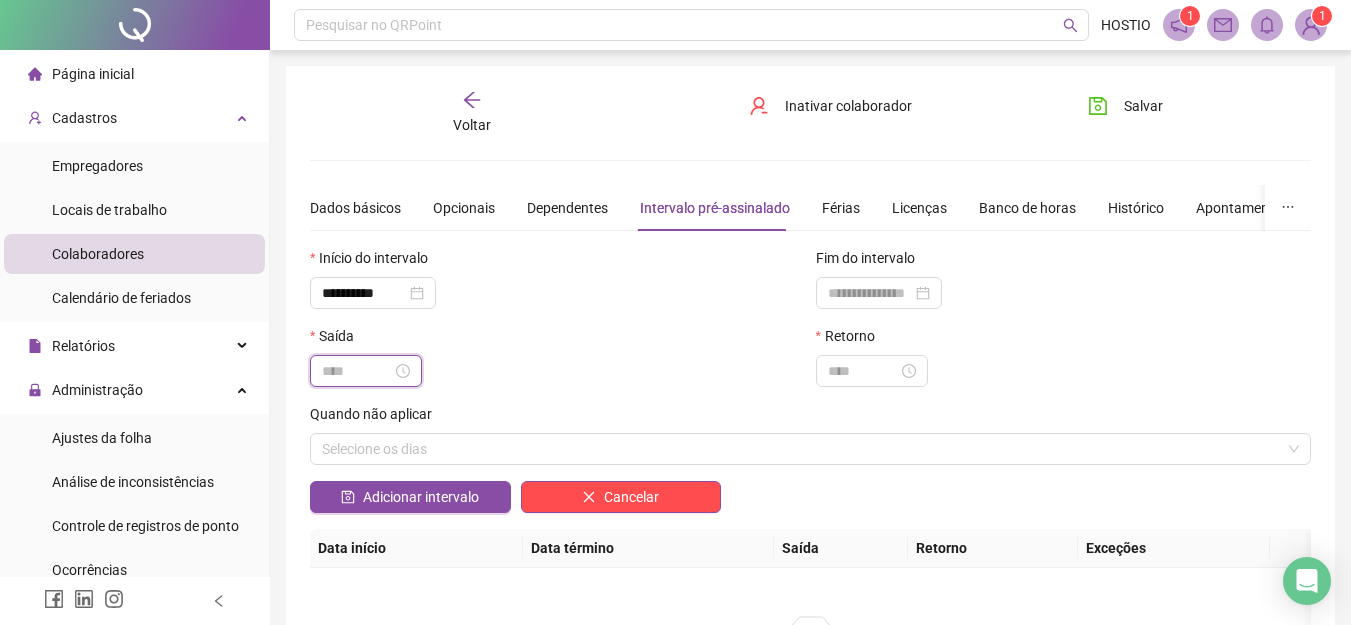 click at bounding box center [357, 371] 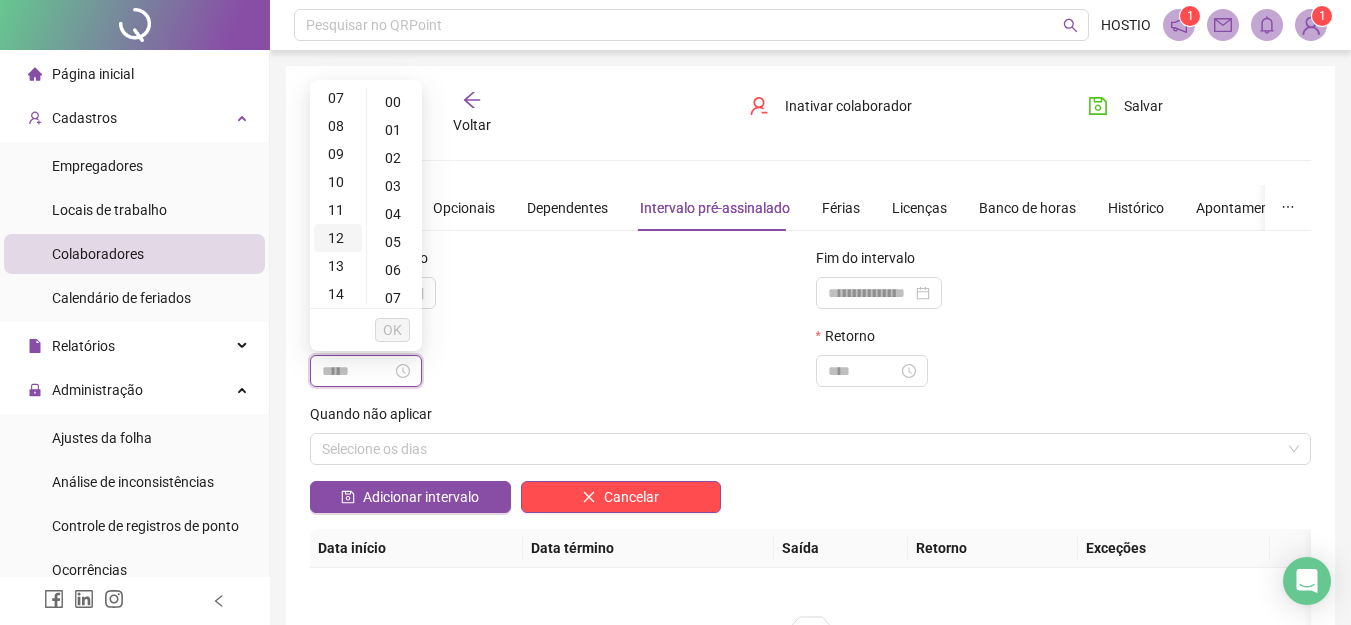 scroll, scrollTop: 0, scrollLeft: 0, axis: both 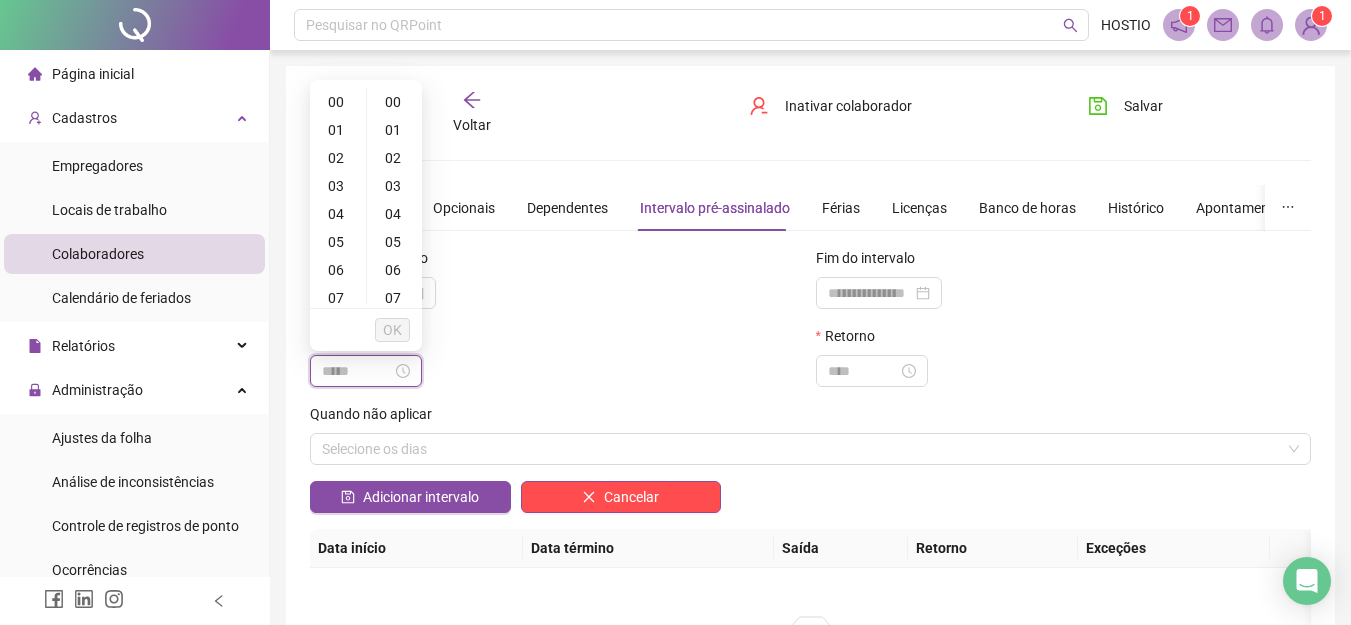 type on "*****" 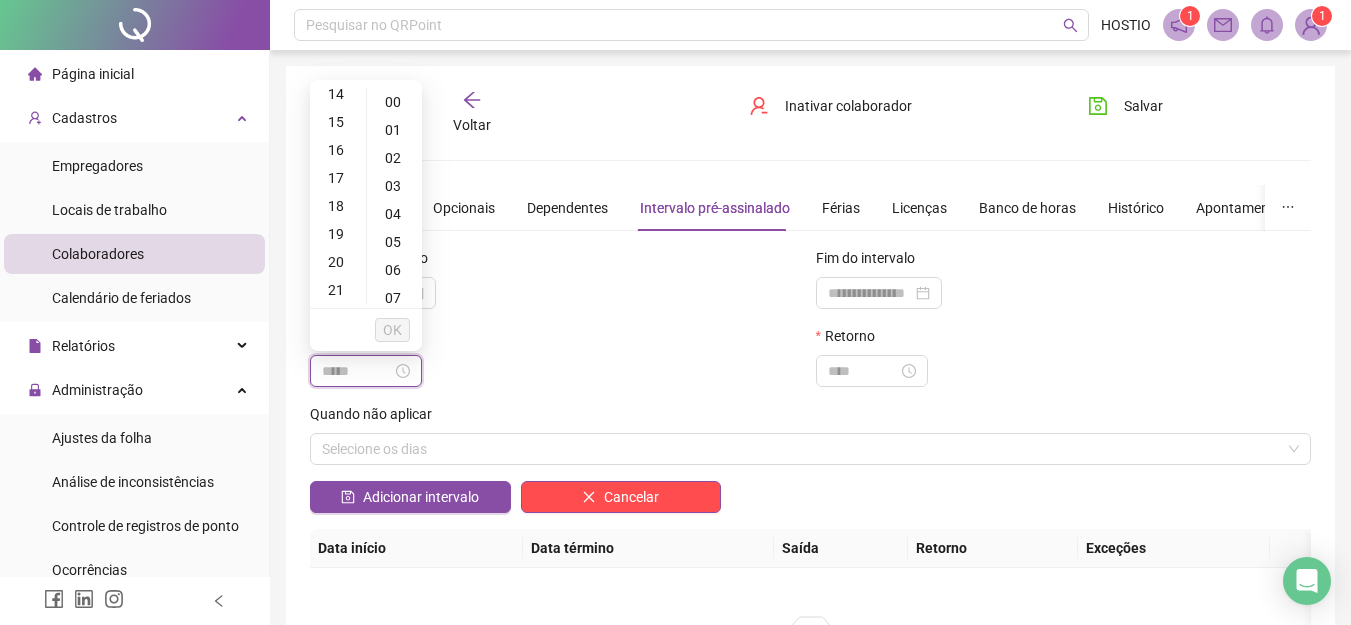 type on "*****" 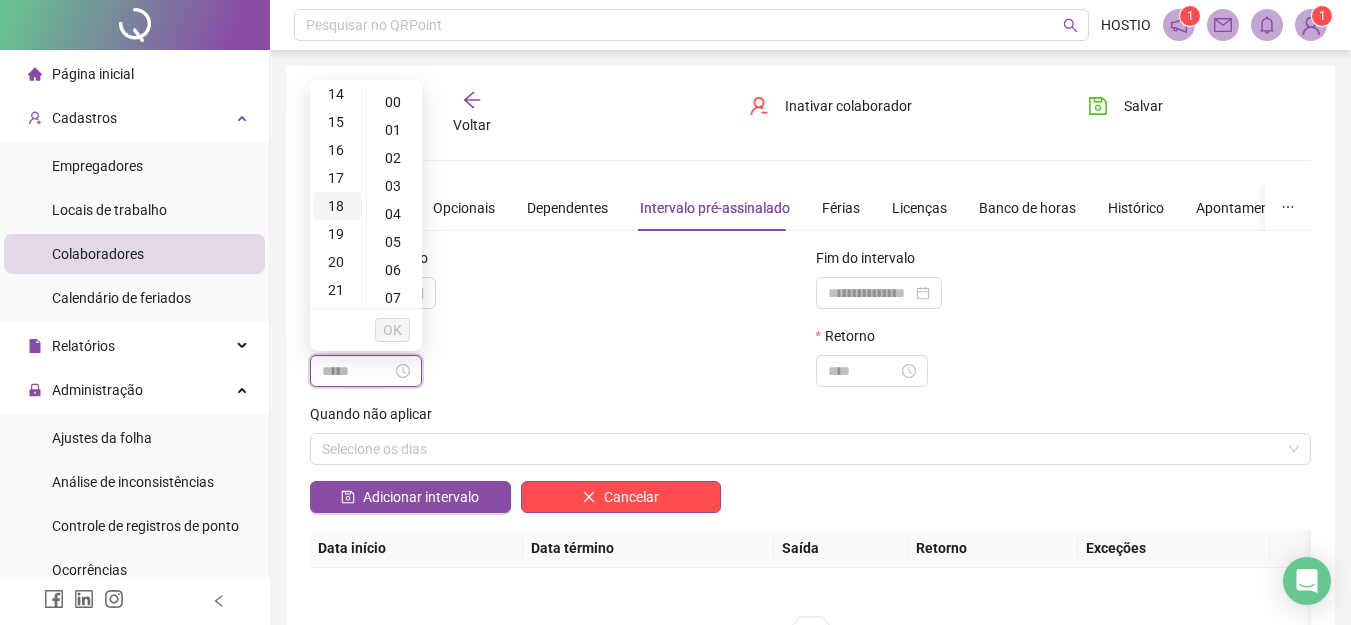 scroll, scrollTop: 200, scrollLeft: 0, axis: vertical 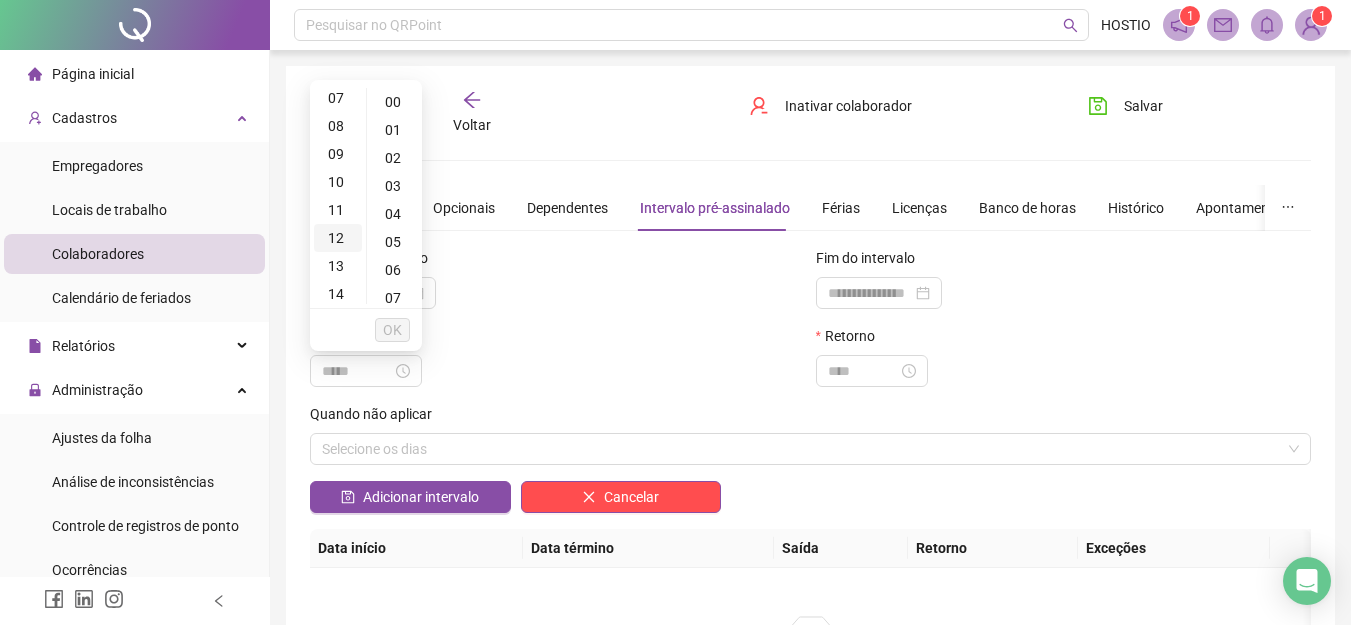 click on "12" at bounding box center (338, 238) 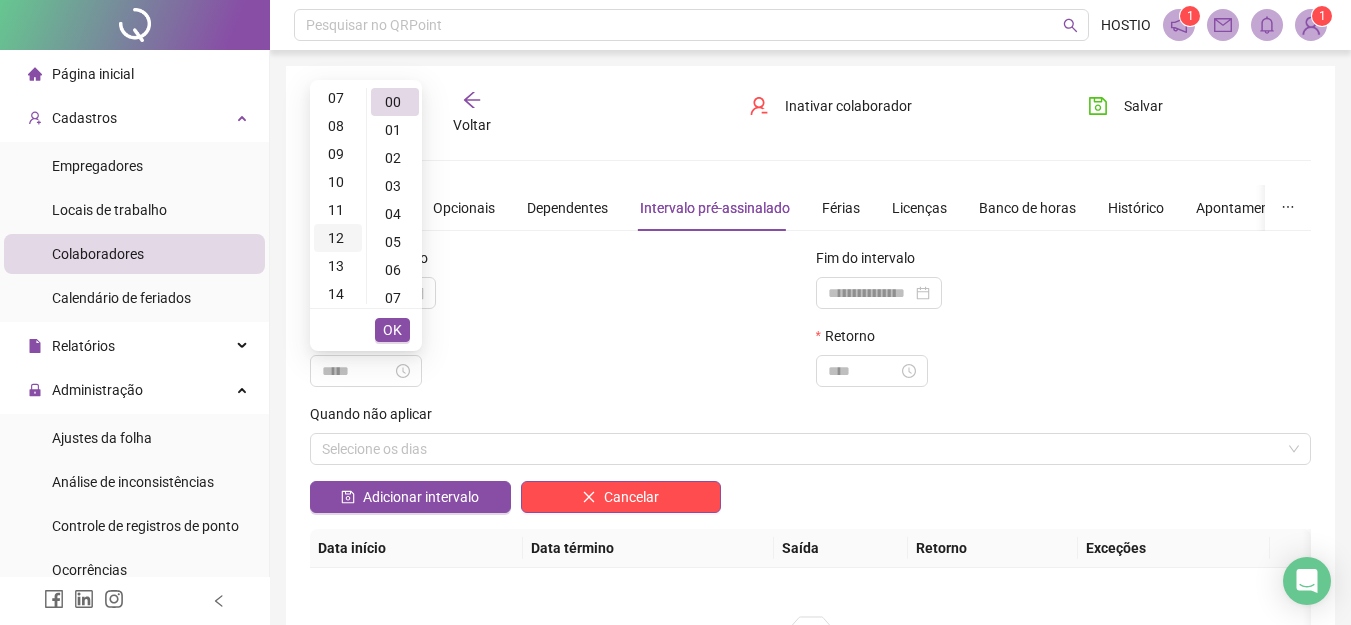 scroll, scrollTop: 336, scrollLeft: 0, axis: vertical 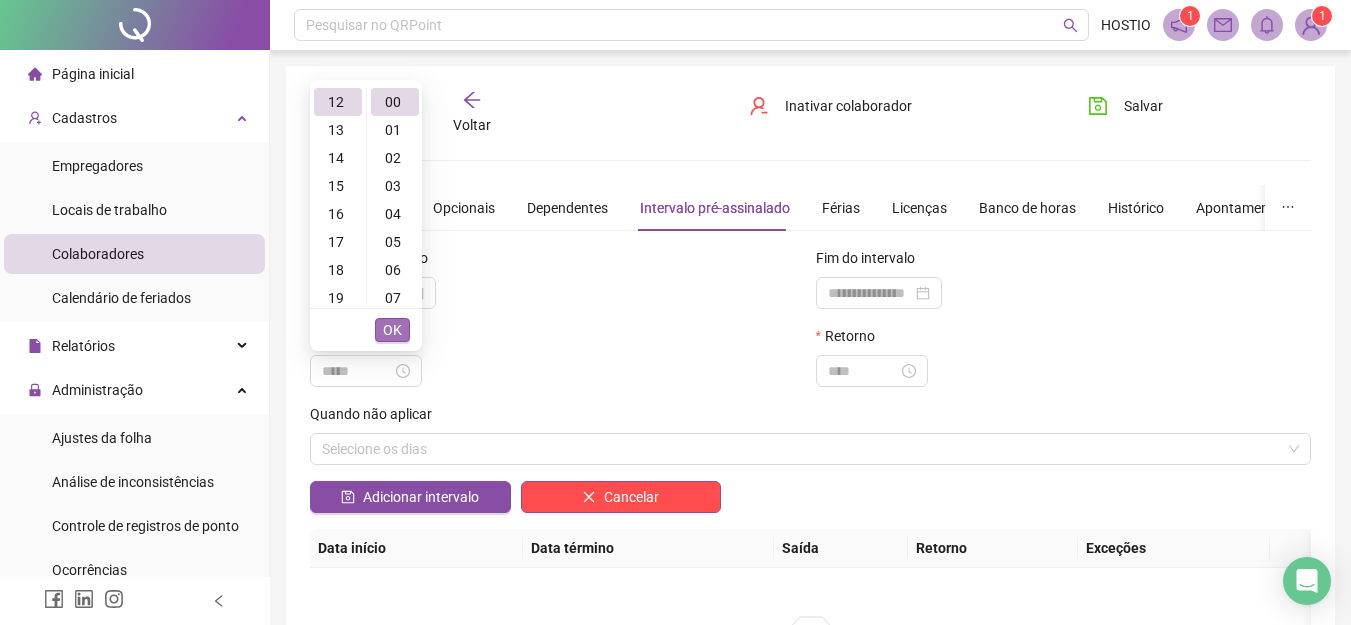 type on "*****" 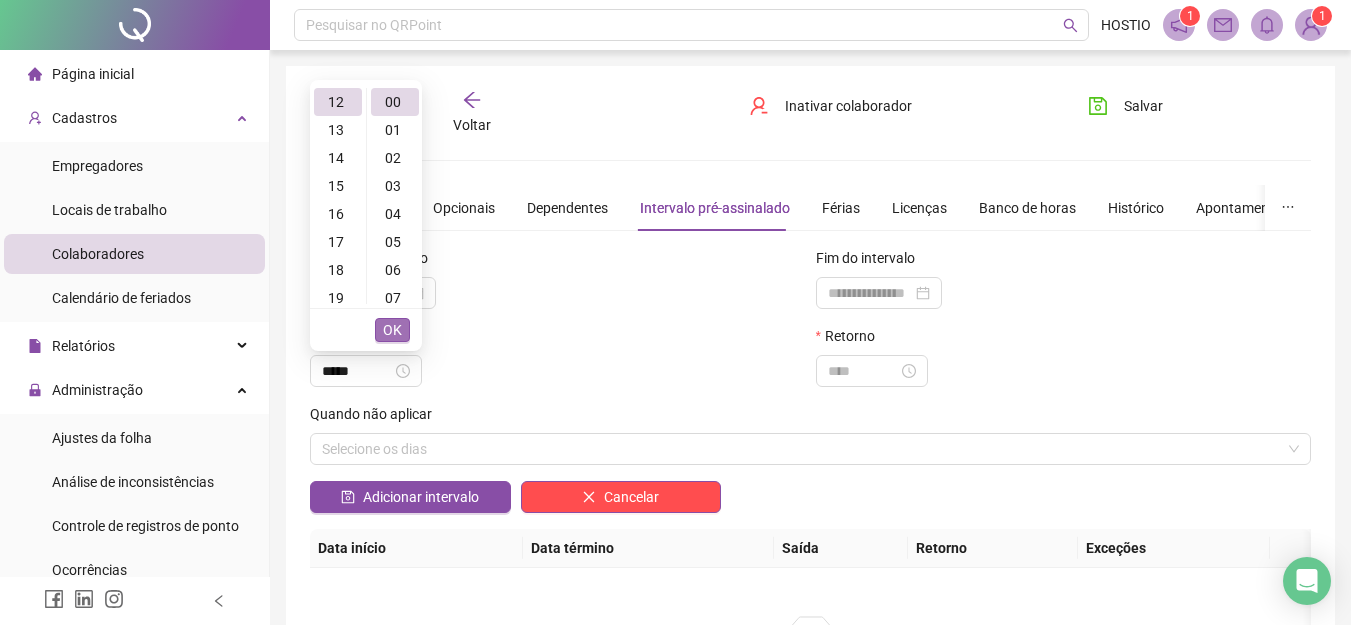 click on "OK" at bounding box center (392, 330) 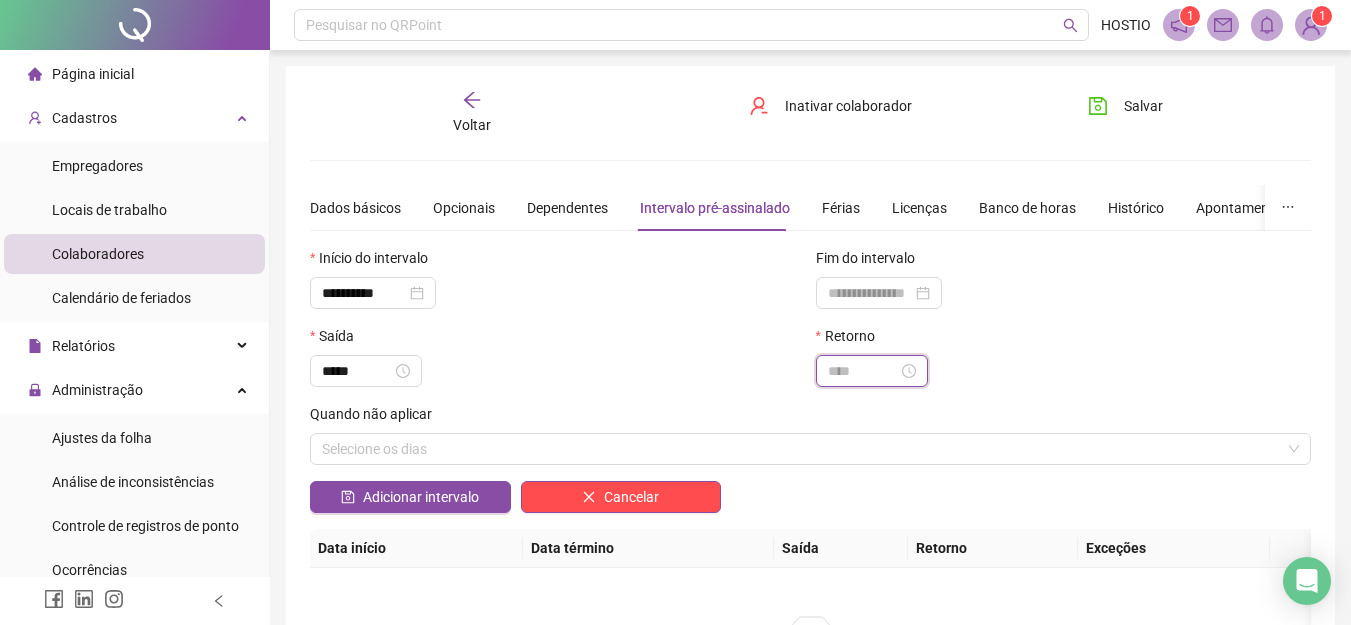 click at bounding box center [863, 371] 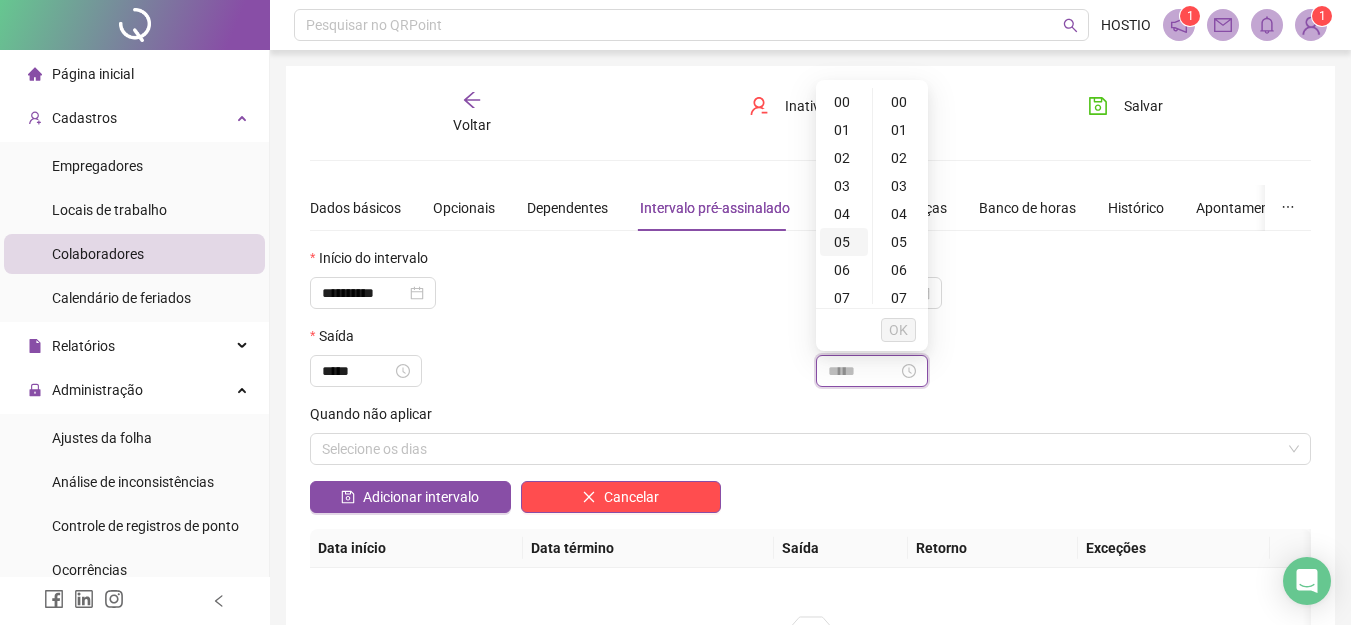 scroll, scrollTop: 200, scrollLeft: 0, axis: vertical 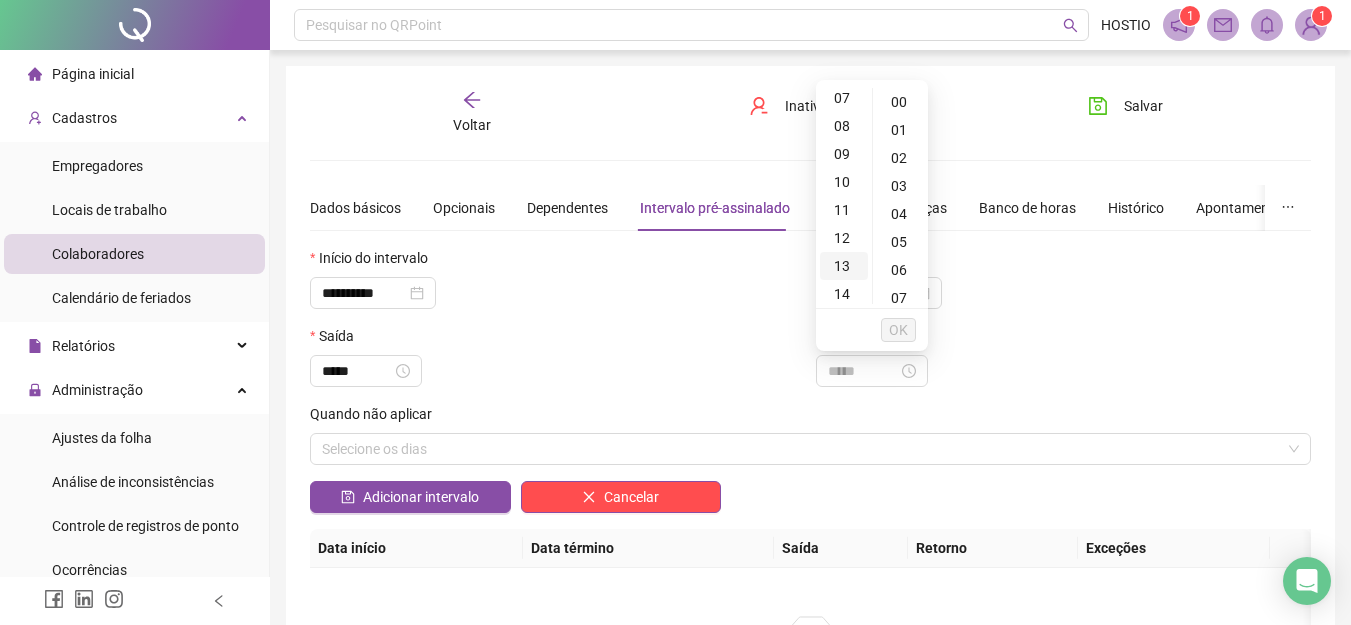 click on "13" at bounding box center (844, 266) 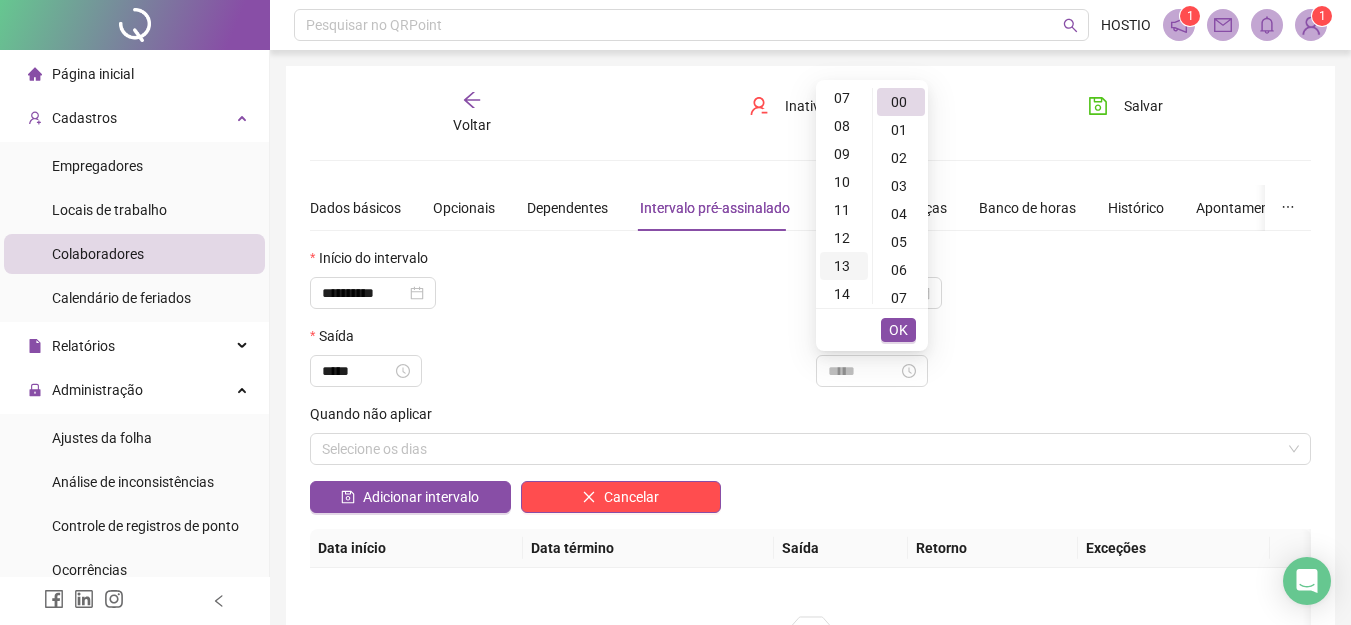 scroll, scrollTop: 364, scrollLeft: 0, axis: vertical 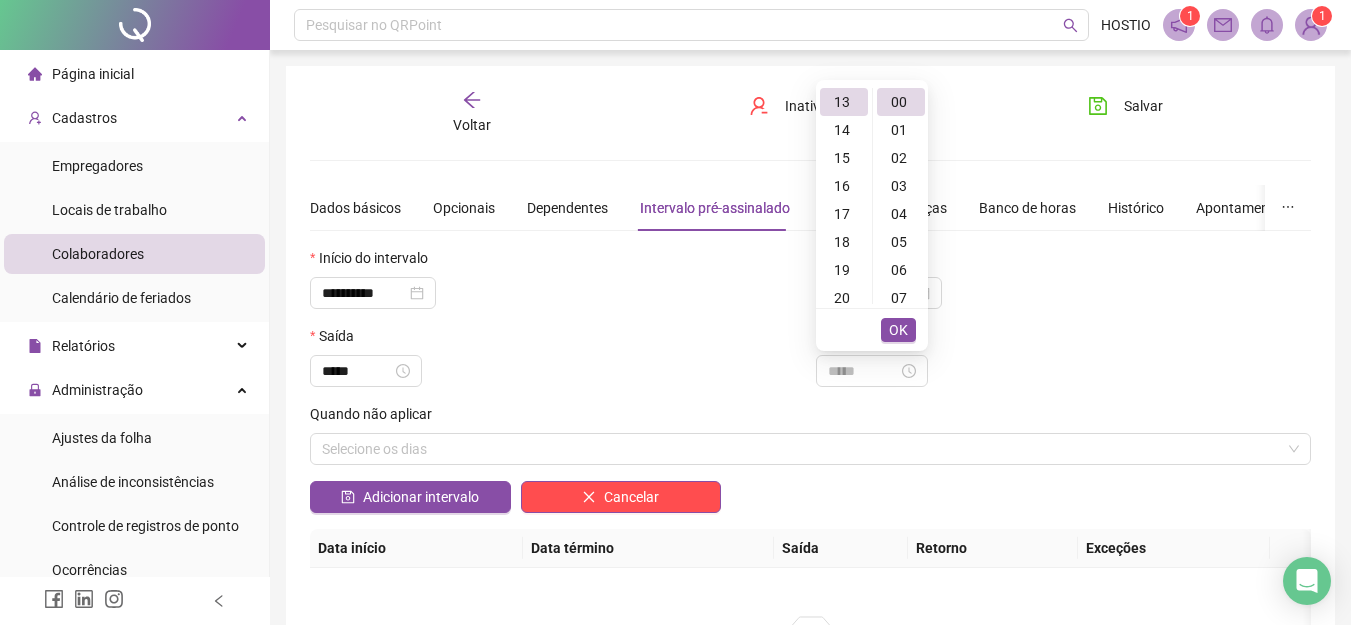 type on "*****" 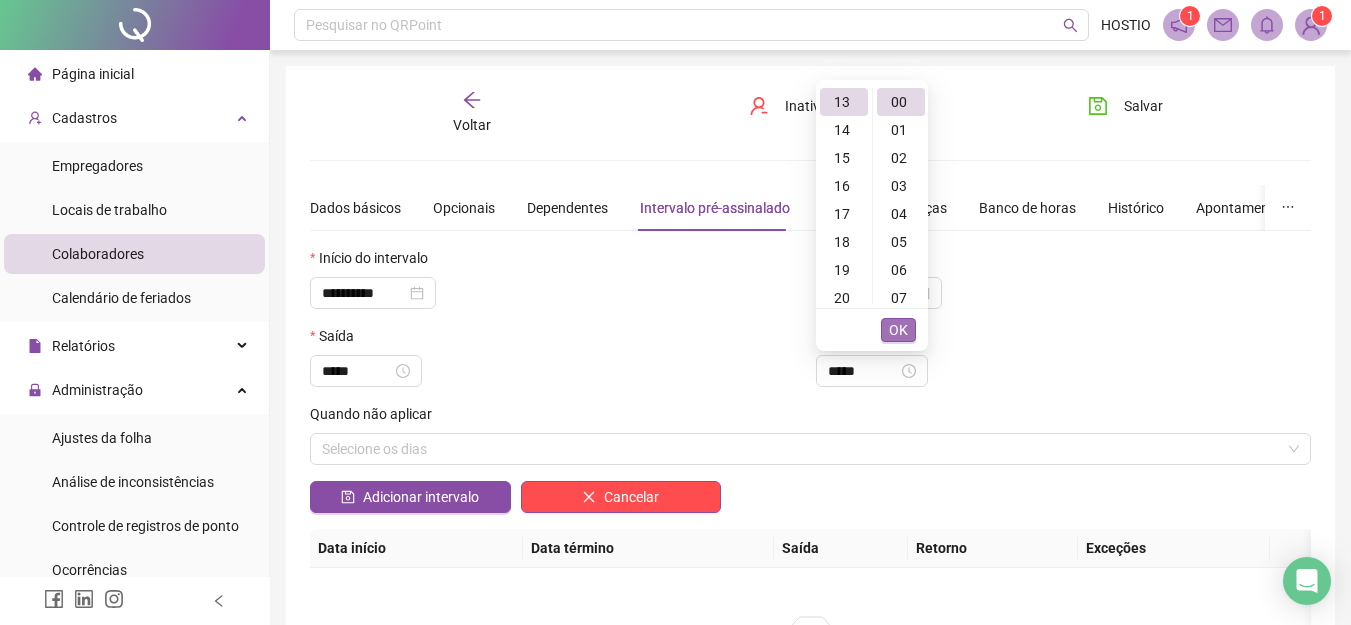 click on "OK" at bounding box center (898, 330) 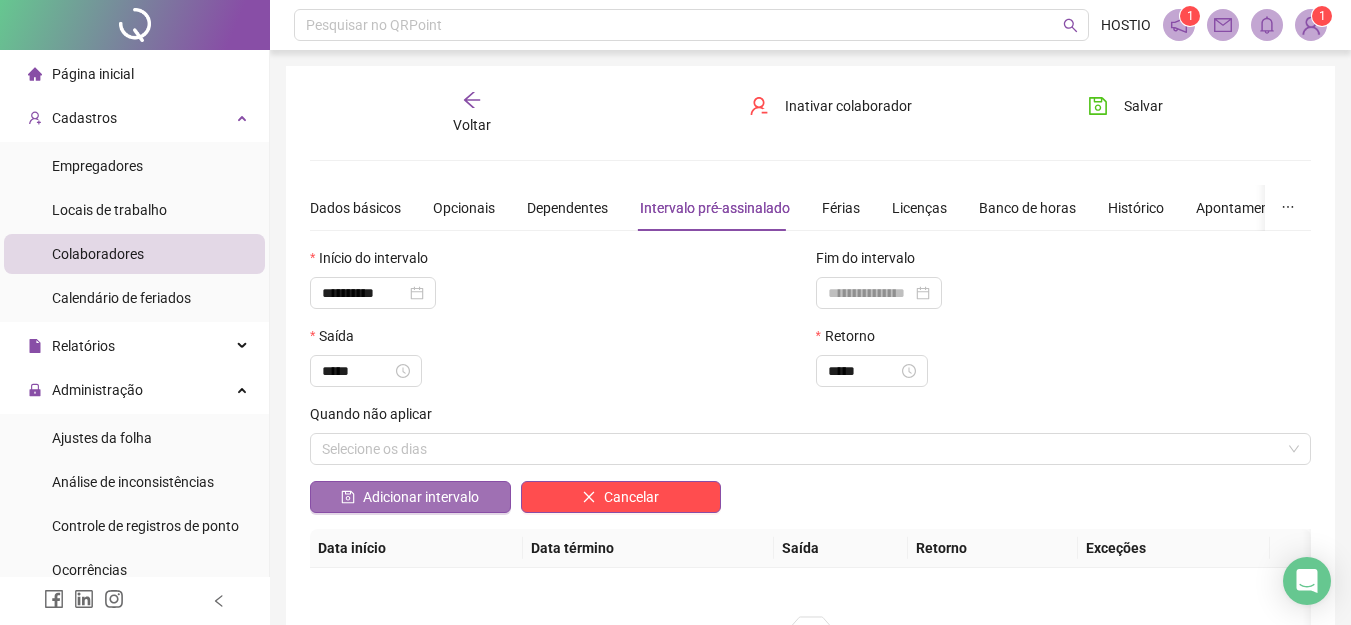 click on "Adicionar intervalo" at bounding box center (421, 497) 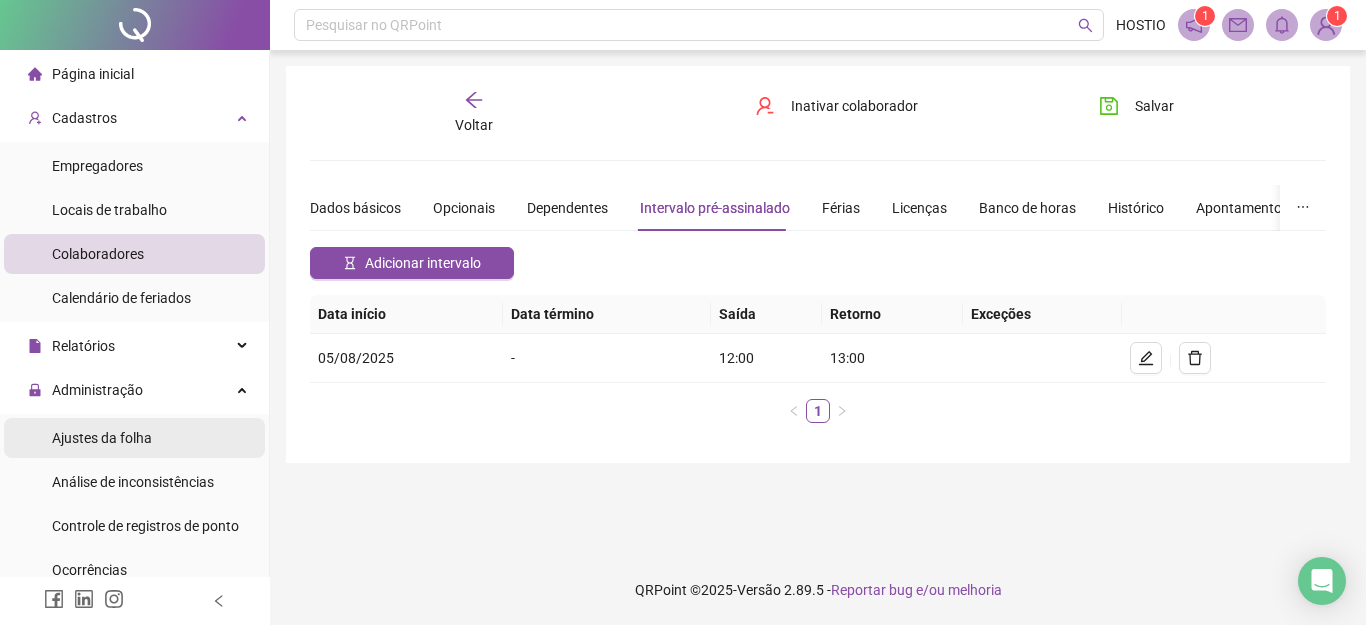 click on "Ajustes da folha" at bounding box center (102, 438) 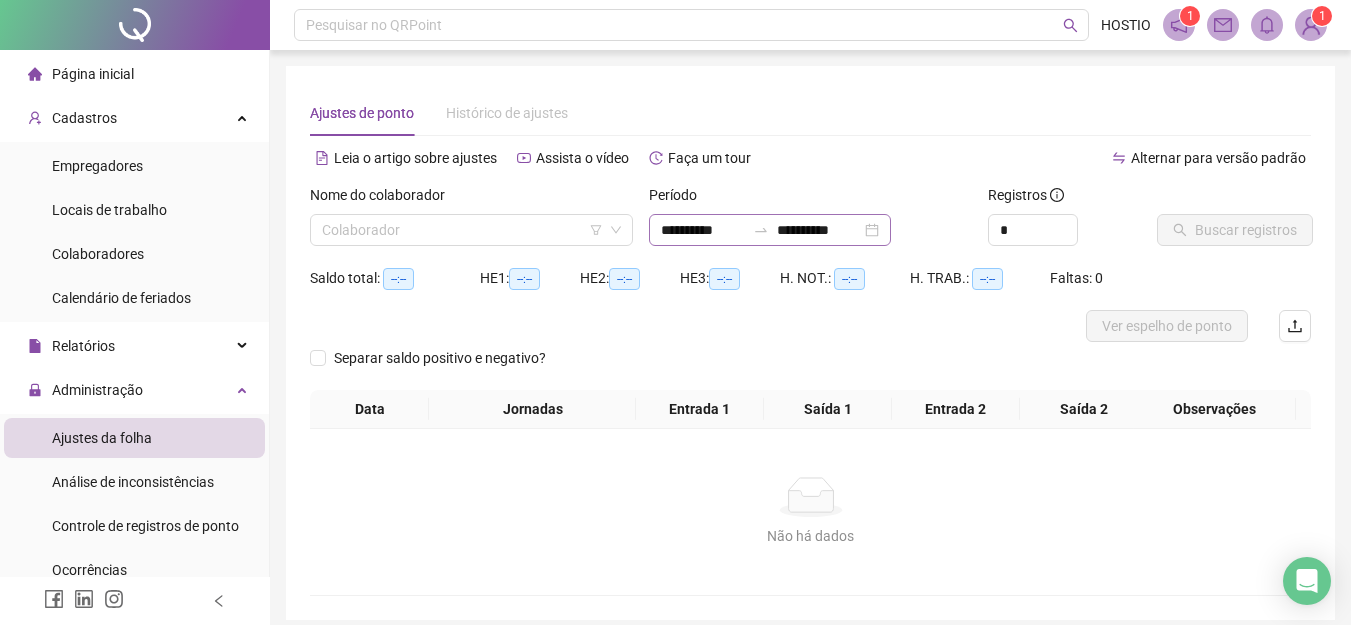 click at bounding box center (761, 230) 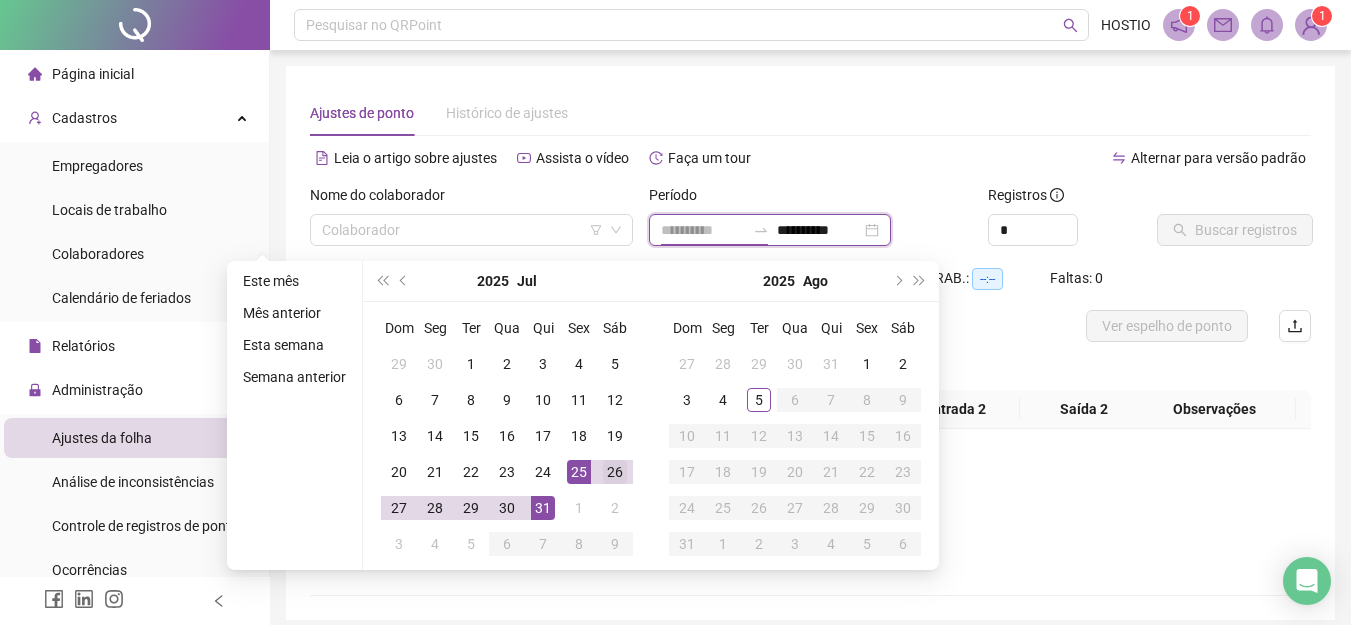 type on "**********" 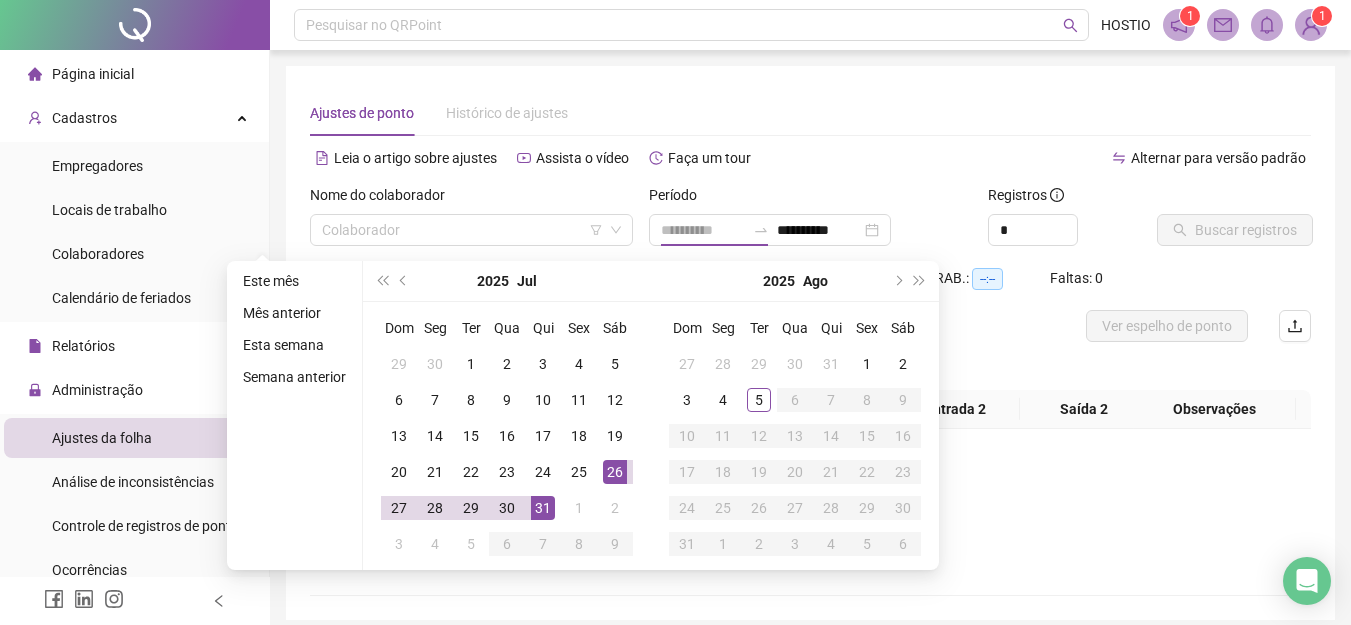 click on "26" at bounding box center (615, 472) 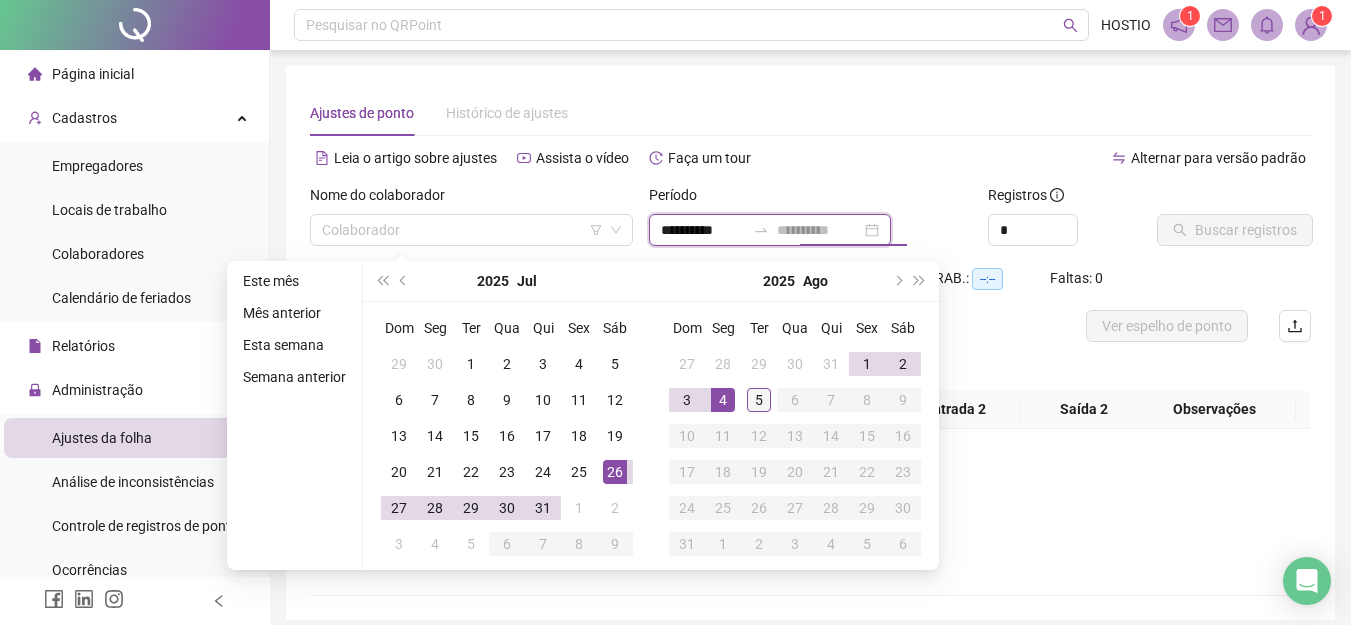 type on "**********" 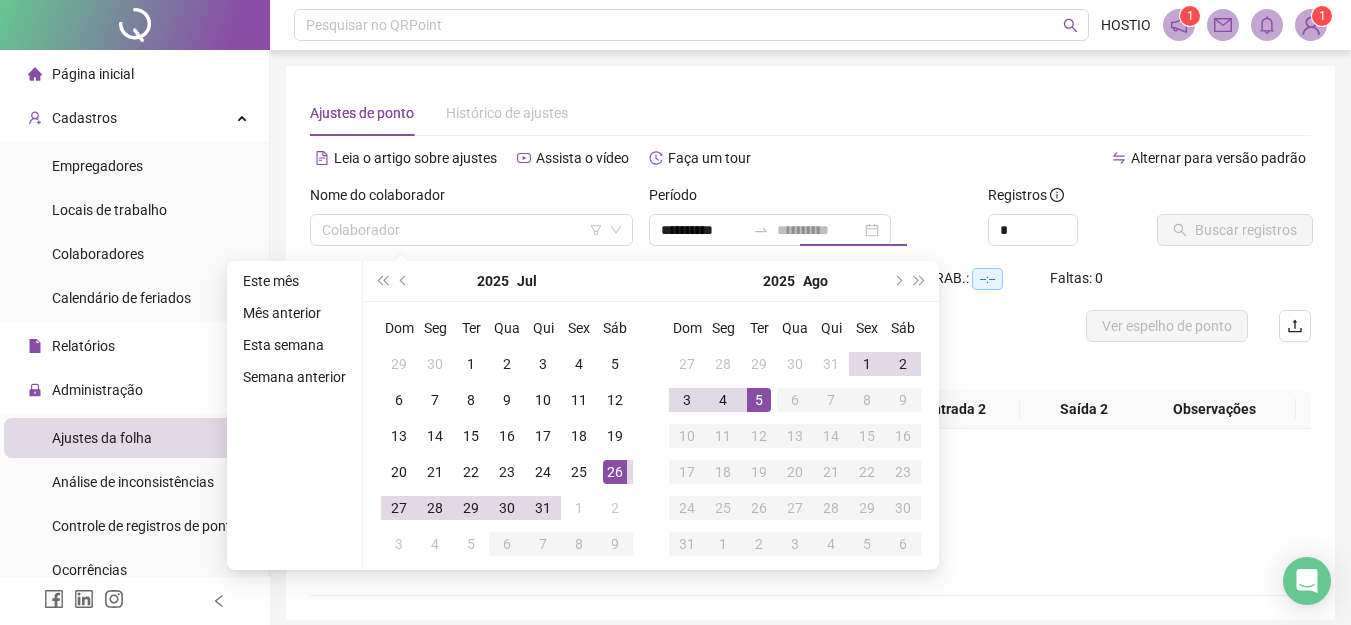 click on "5" at bounding box center (759, 400) 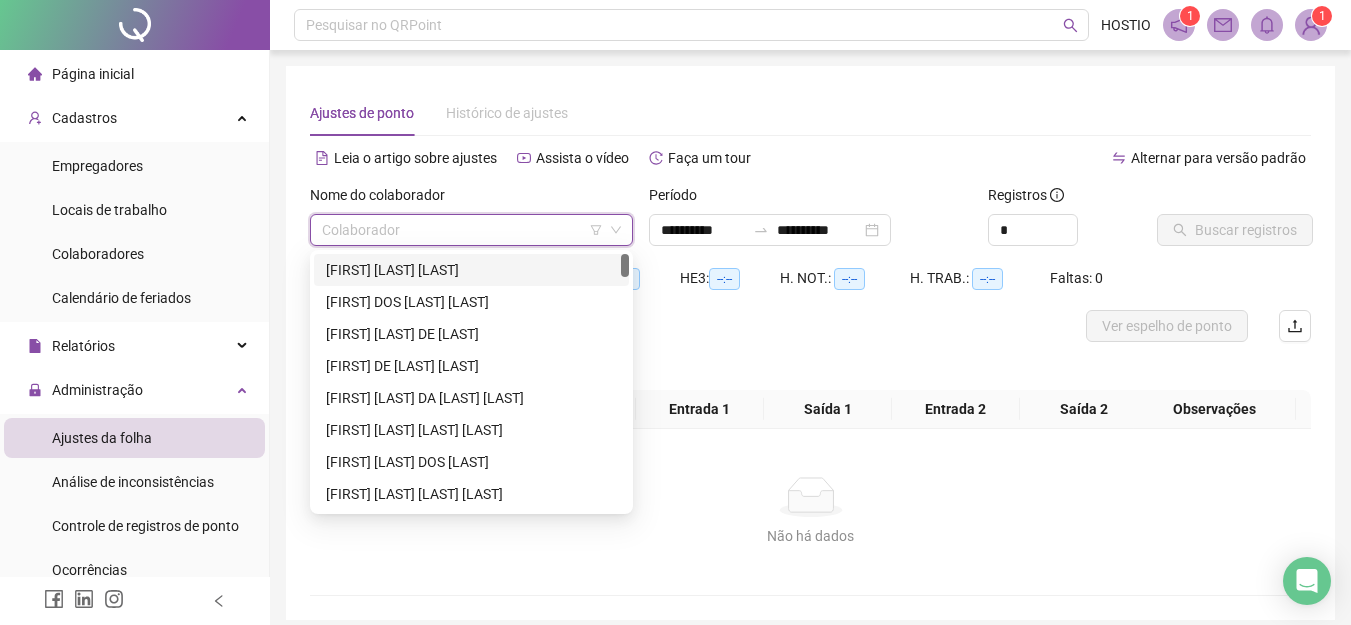 click at bounding box center (462, 230) 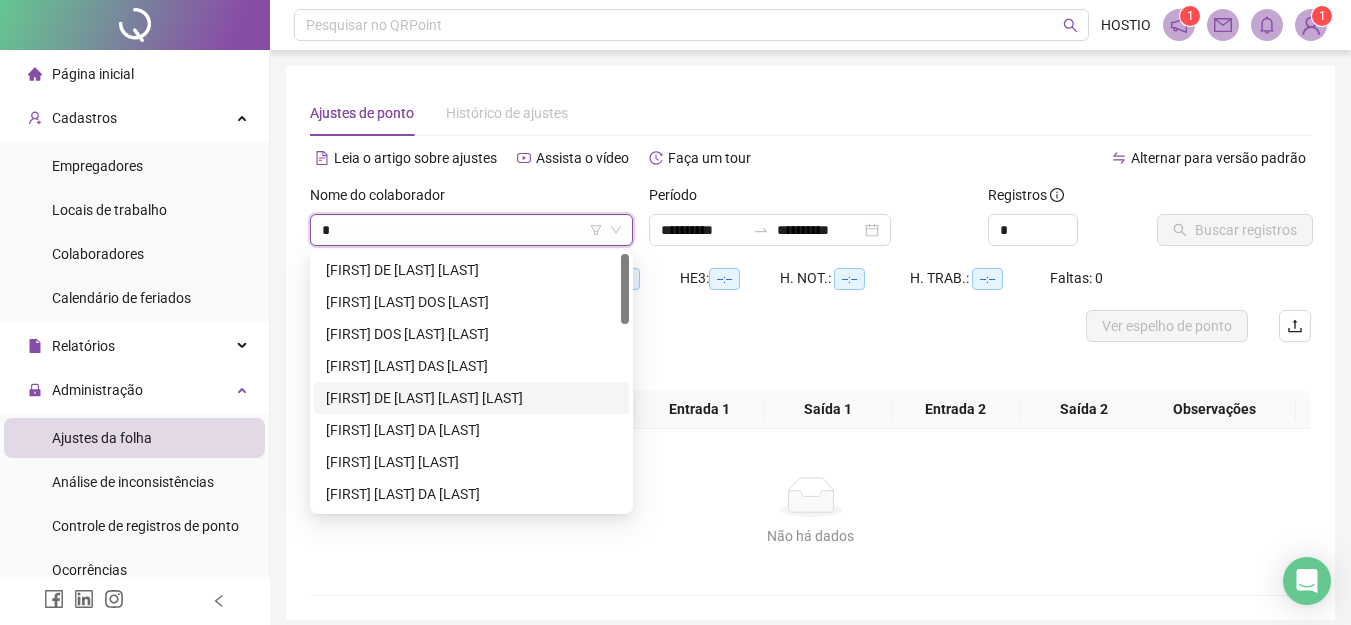 type on "**" 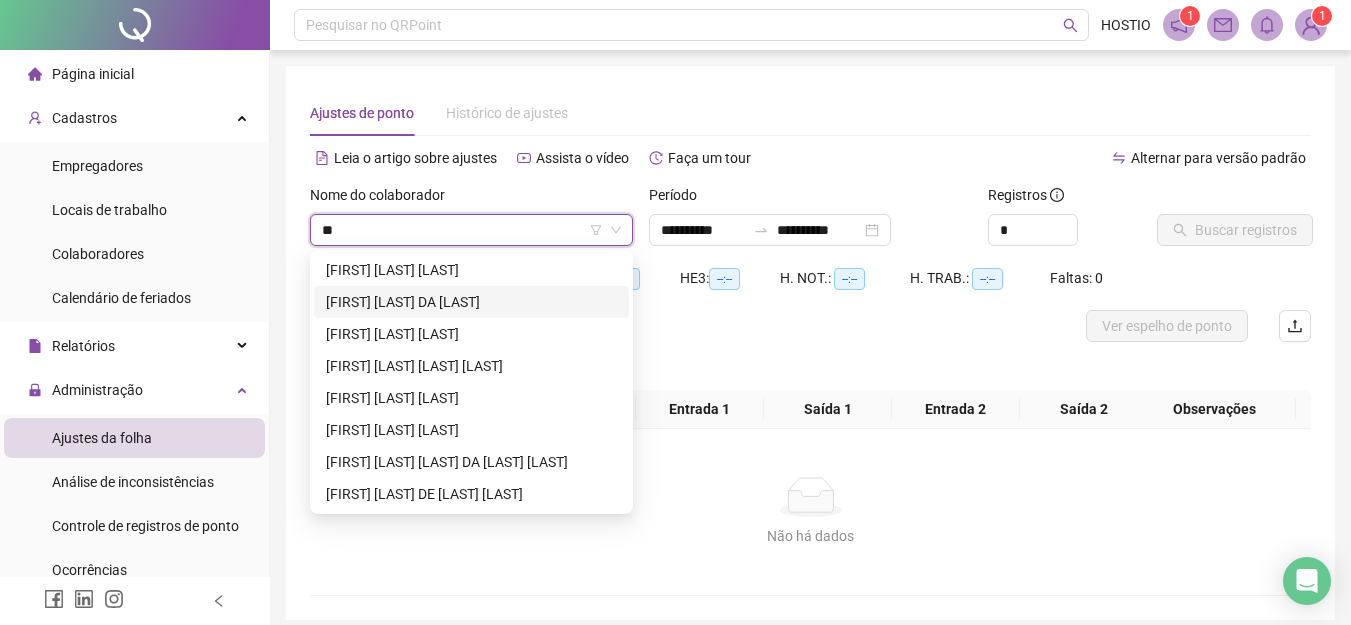click on "[FIRST] [LAST] DA [LAST]" at bounding box center [471, 302] 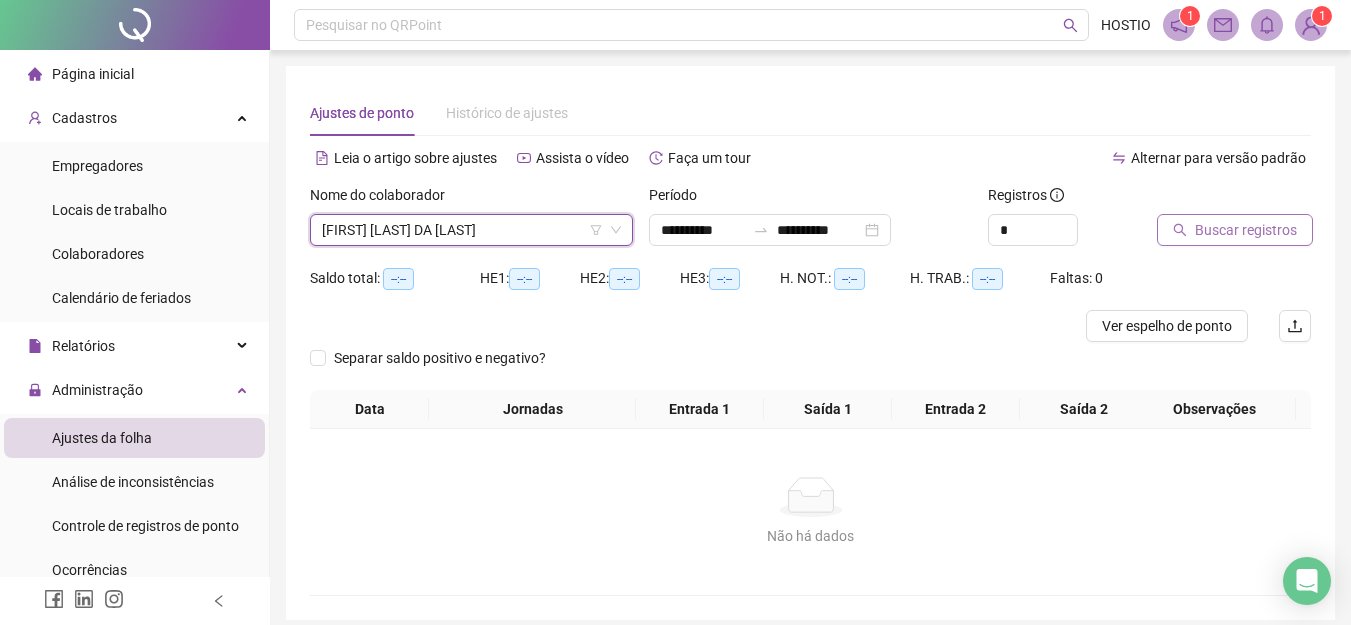 click on "Buscar registros" at bounding box center (1246, 230) 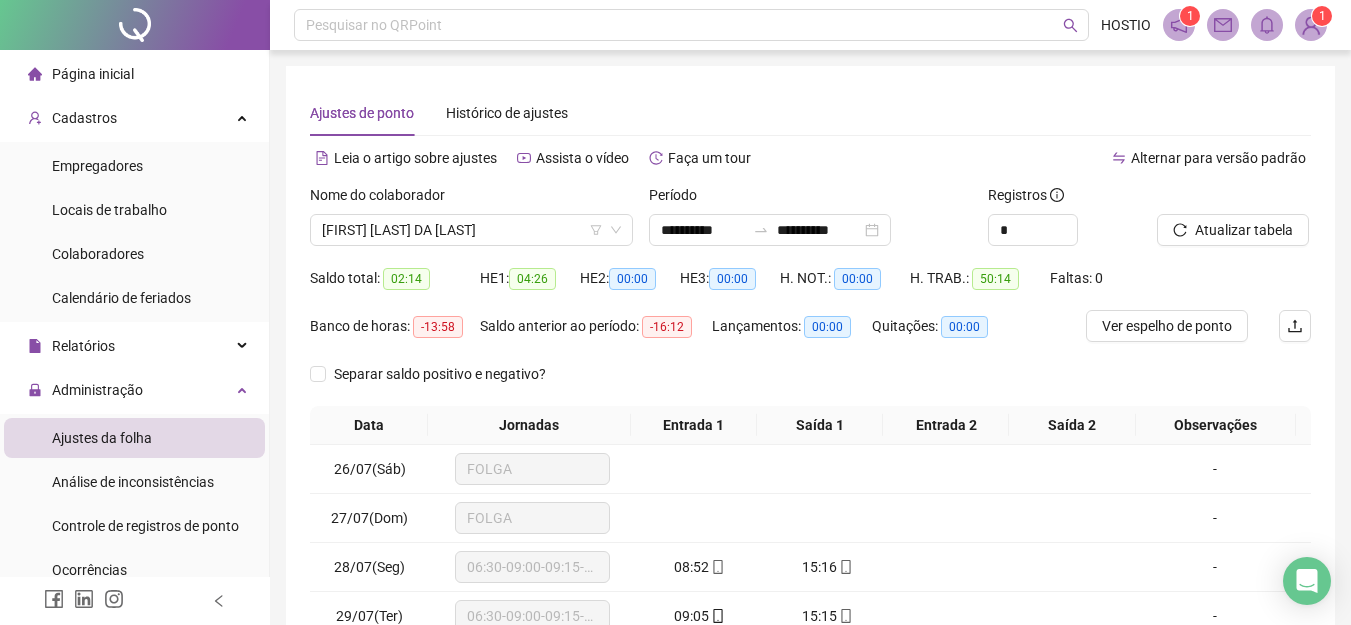 scroll, scrollTop: 329, scrollLeft: 0, axis: vertical 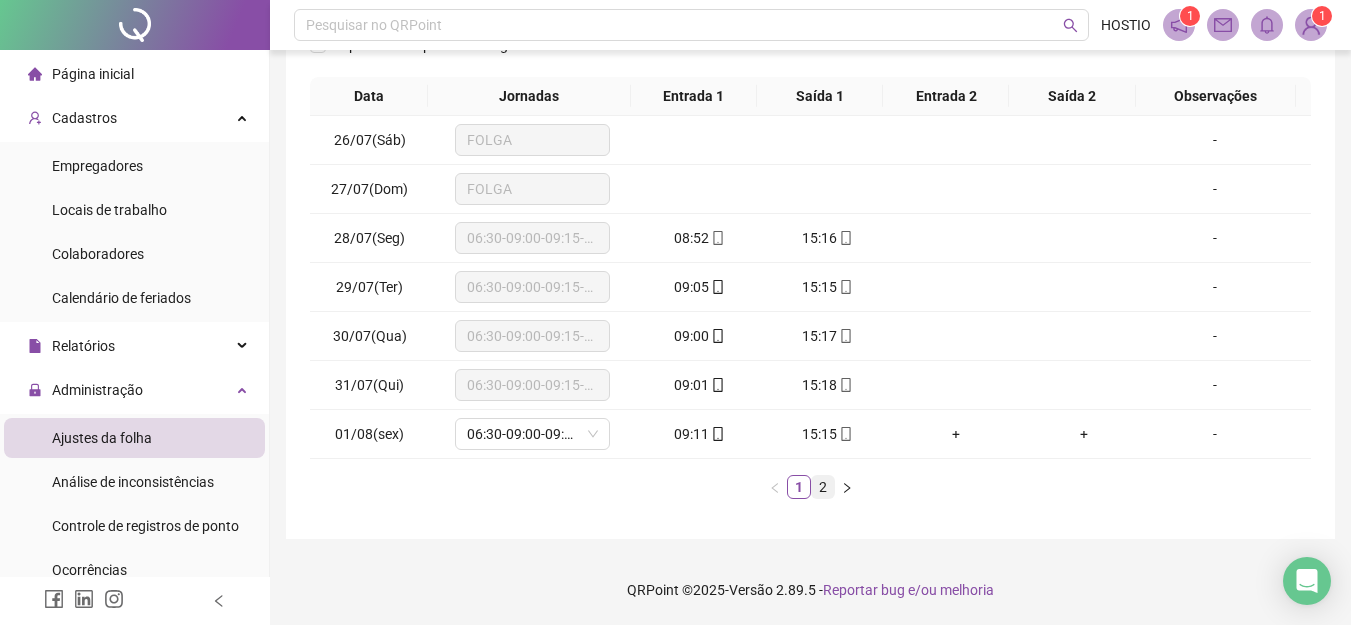 click on "2" at bounding box center (823, 487) 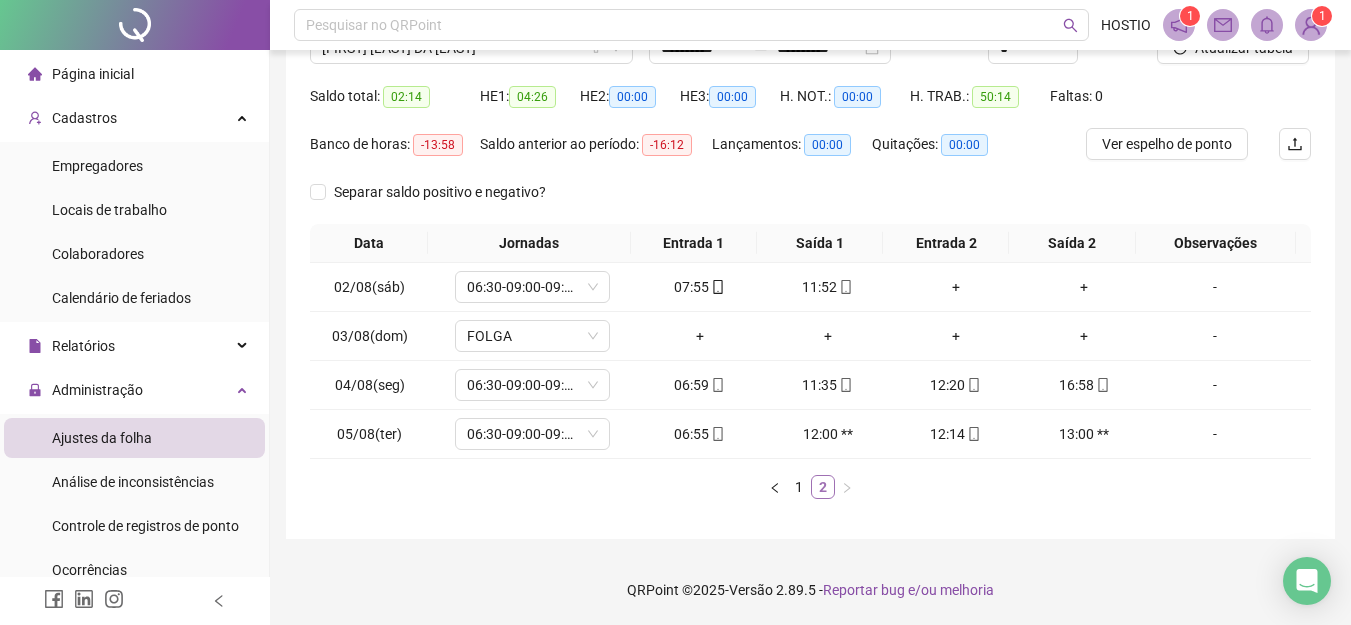 scroll, scrollTop: 182, scrollLeft: 0, axis: vertical 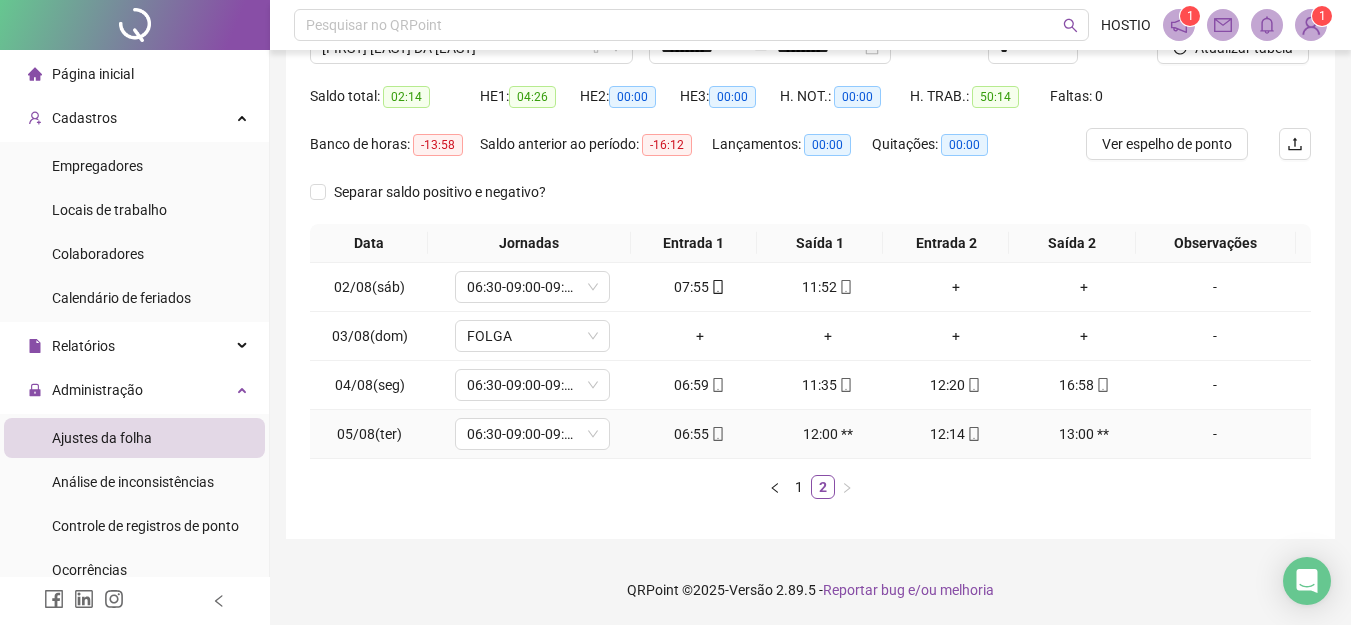 click on "12:14" at bounding box center [956, 434] 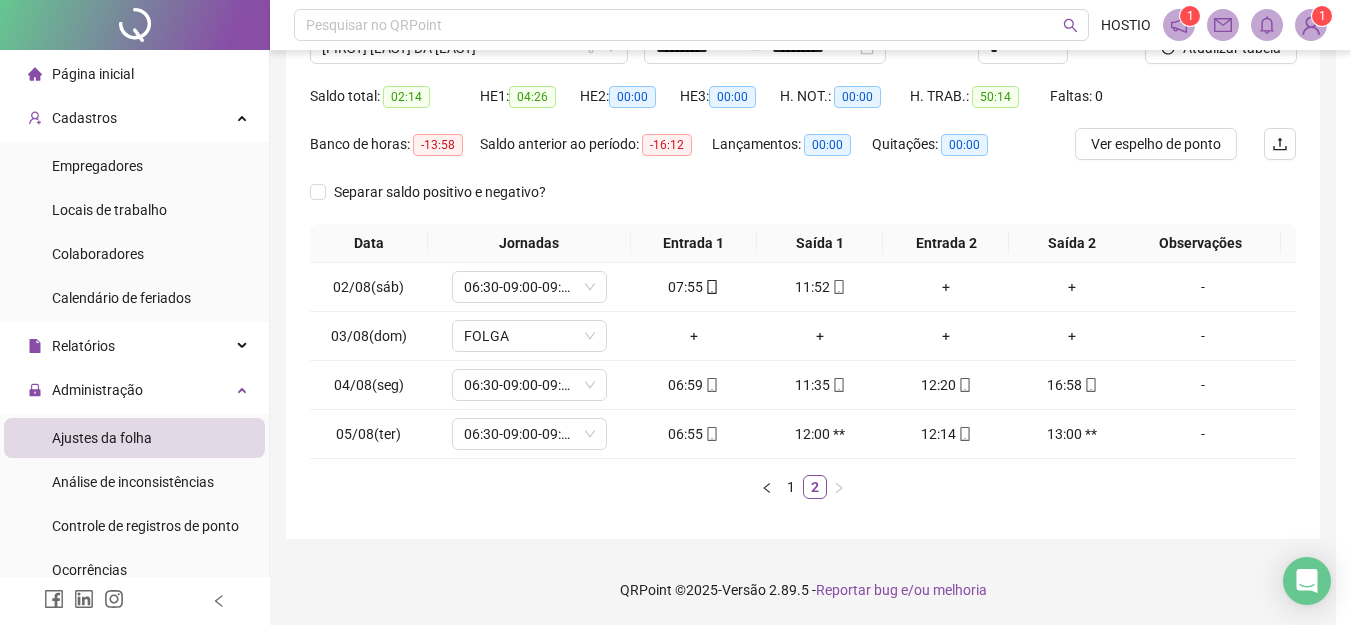 type on "**********" 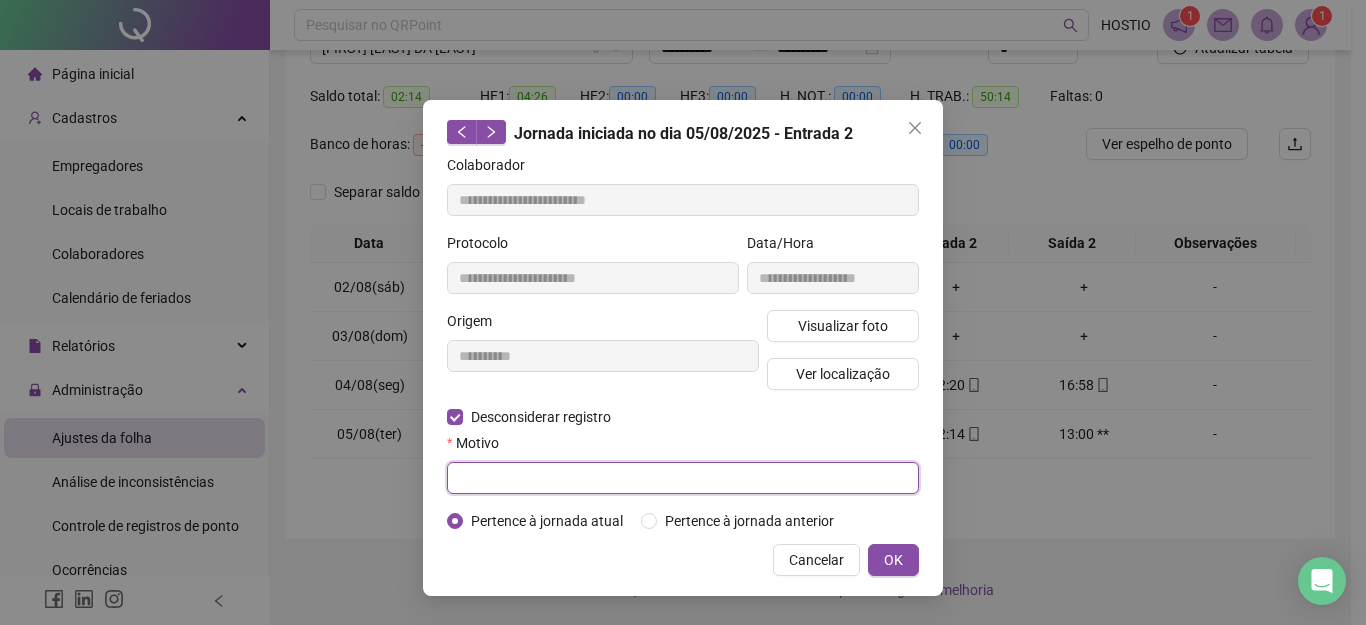click at bounding box center [683, 478] 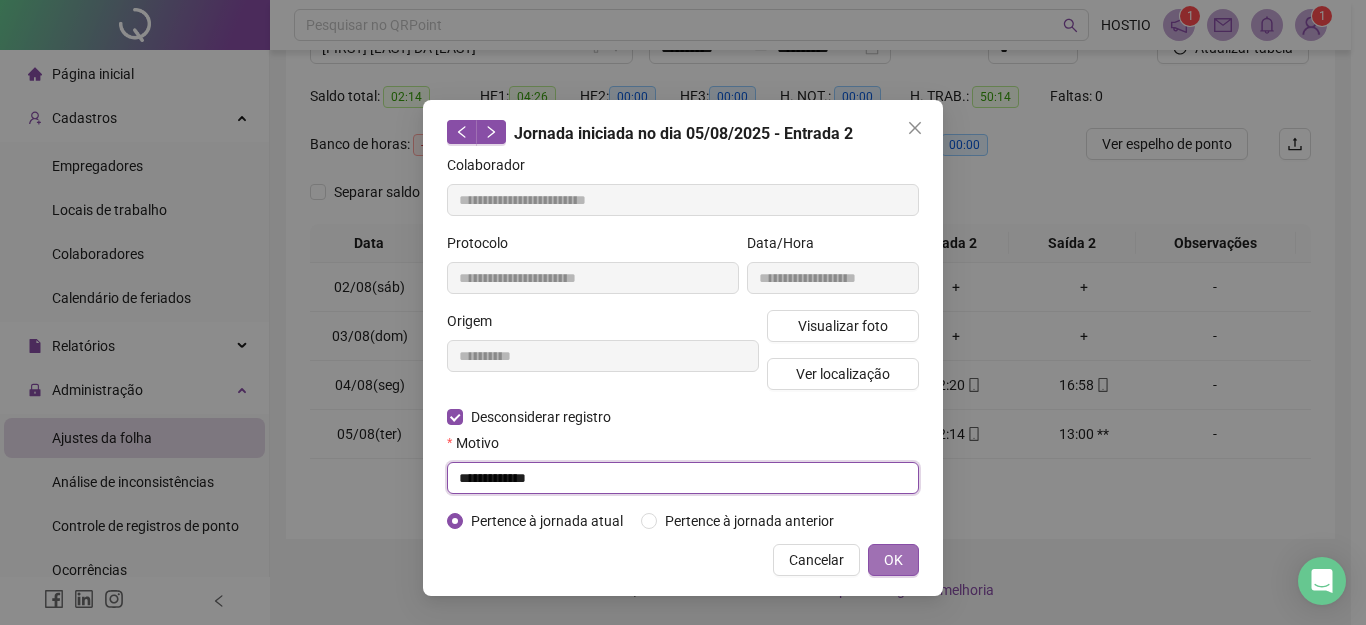 type on "**********" 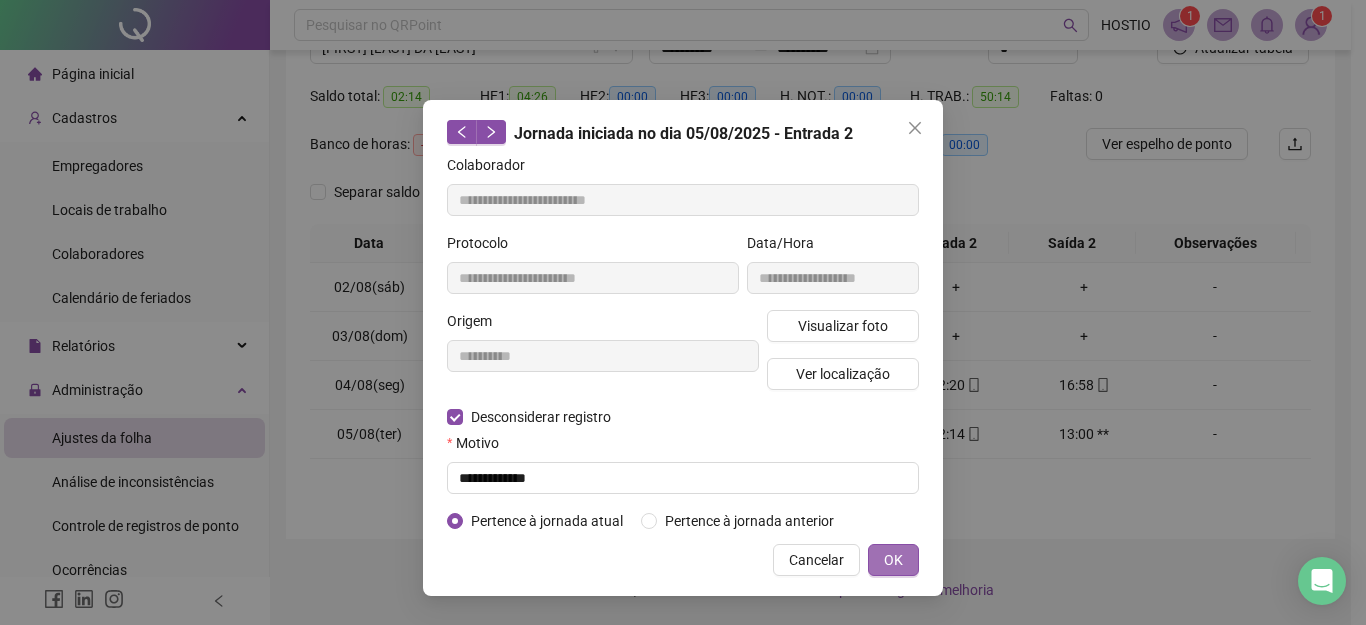 click on "OK" at bounding box center (893, 560) 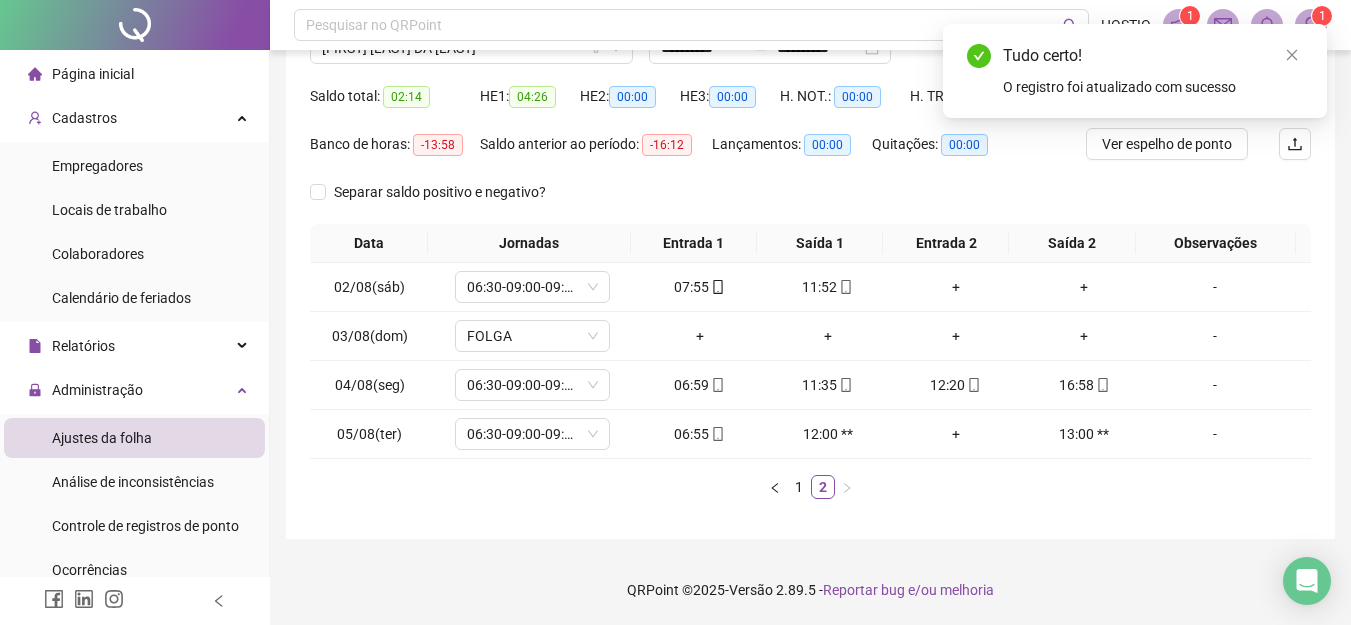 scroll, scrollTop: 0, scrollLeft: 0, axis: both 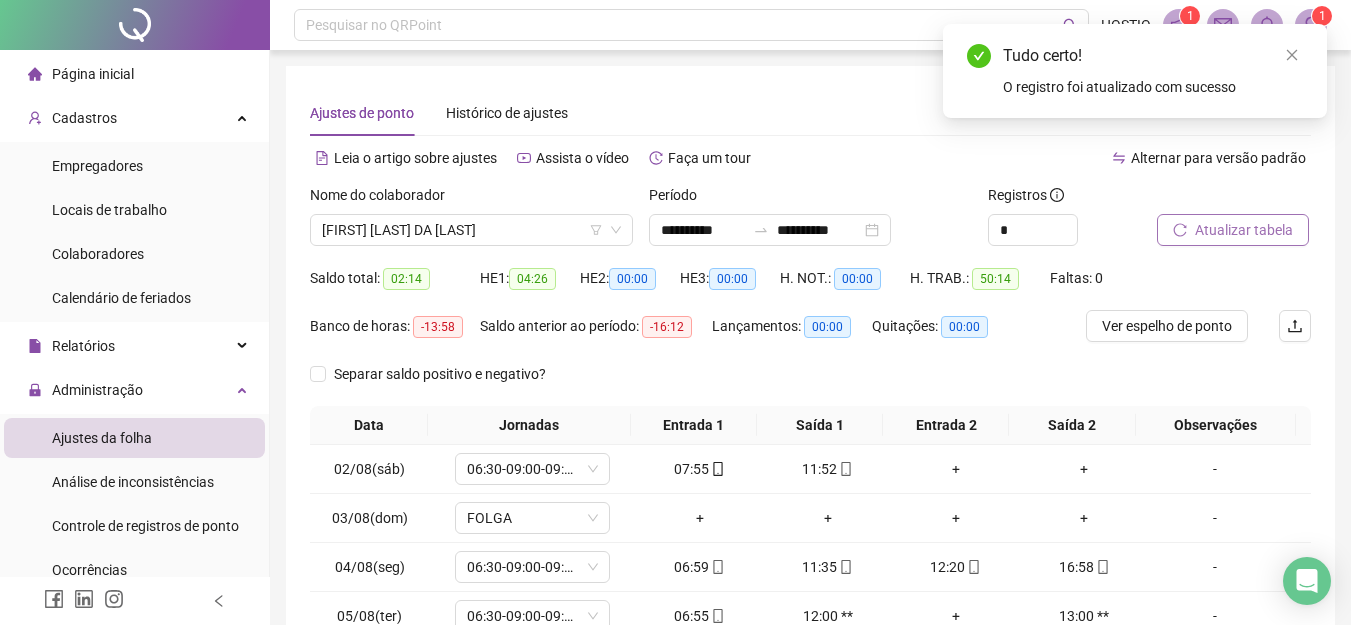 click on "Atualizar tabela" at bounding box center (1244, 230) 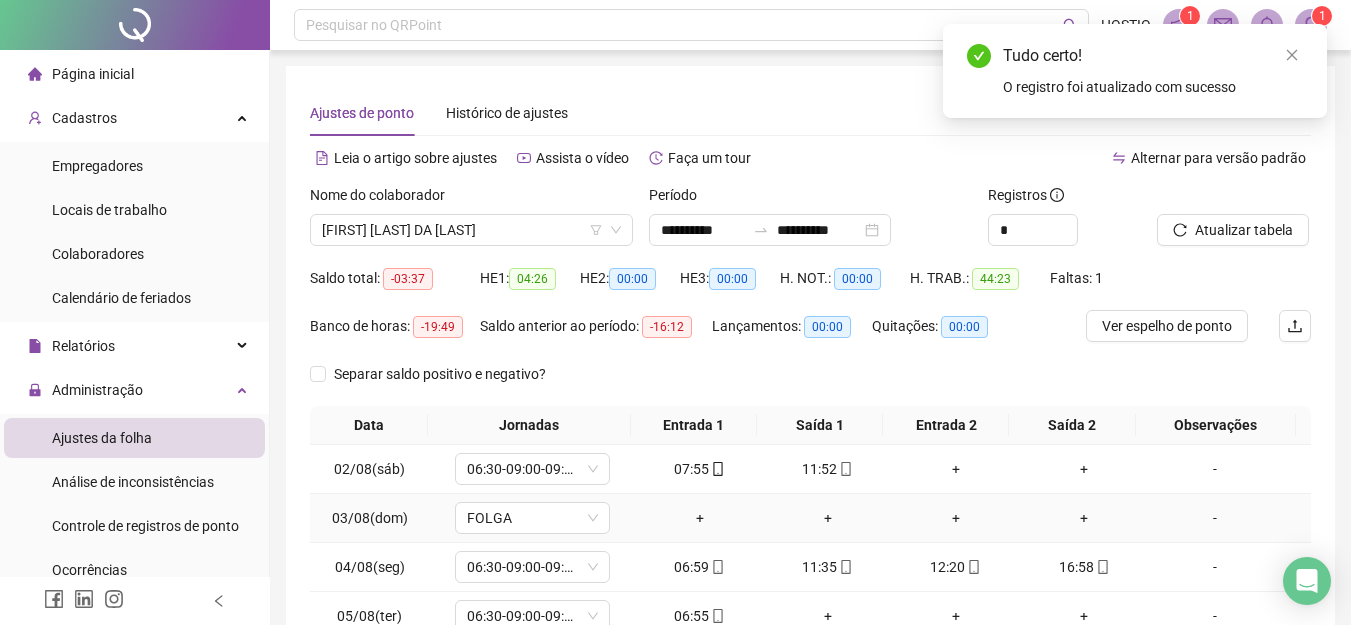 scroll, scrollTop: 182, scrollLeft: 0, axis: vertical 